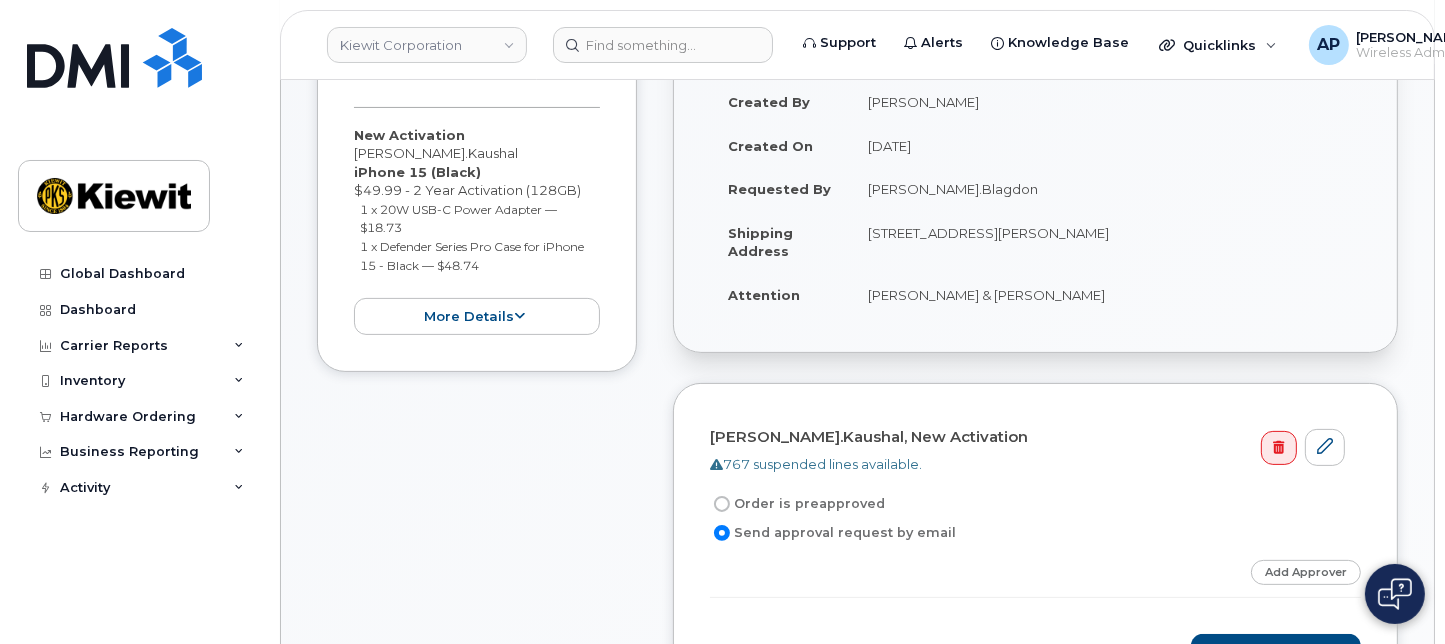 scroll, scrollTop: 555, scrollLeft: 0, axis: vertical 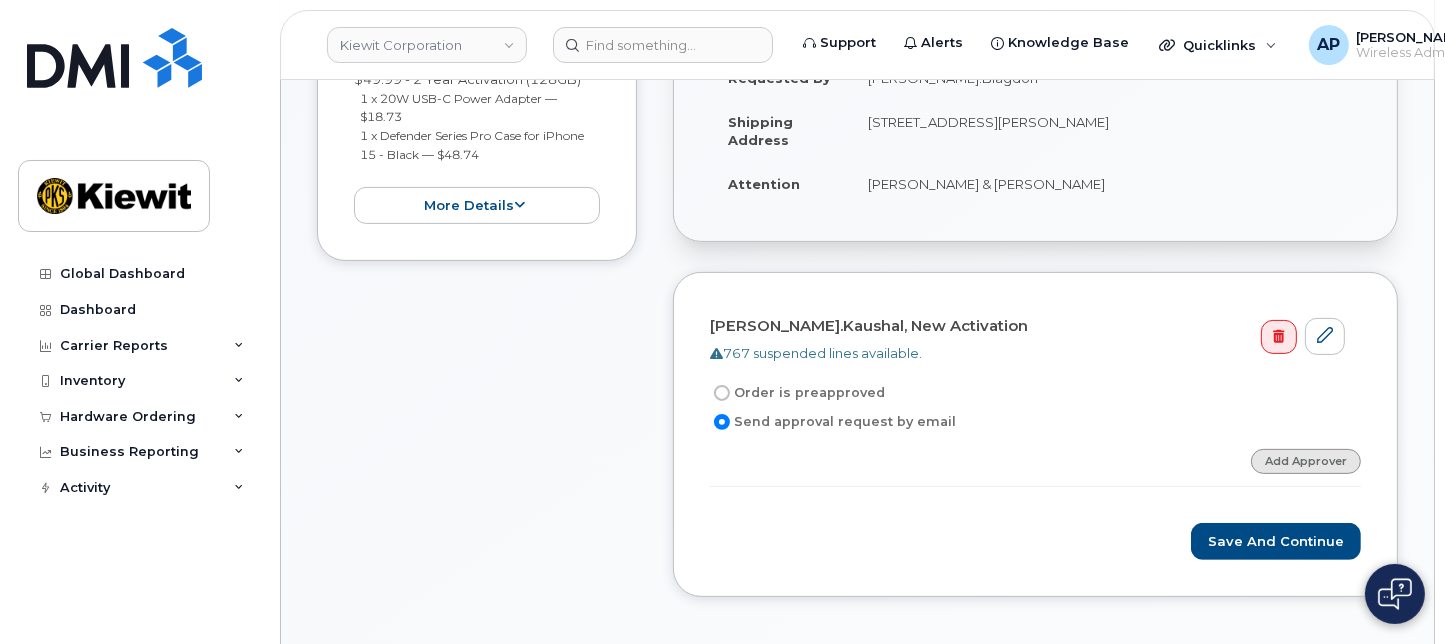 click on "Add Approver" 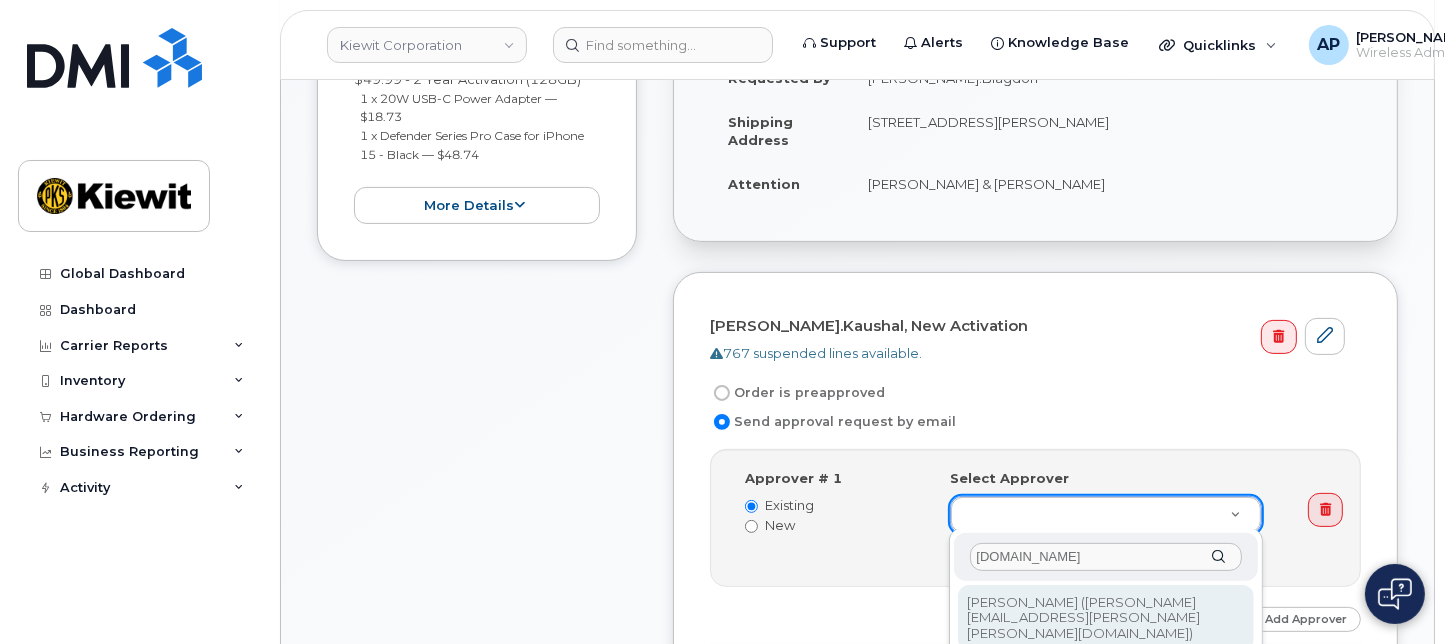 type on "Evan.Gr" 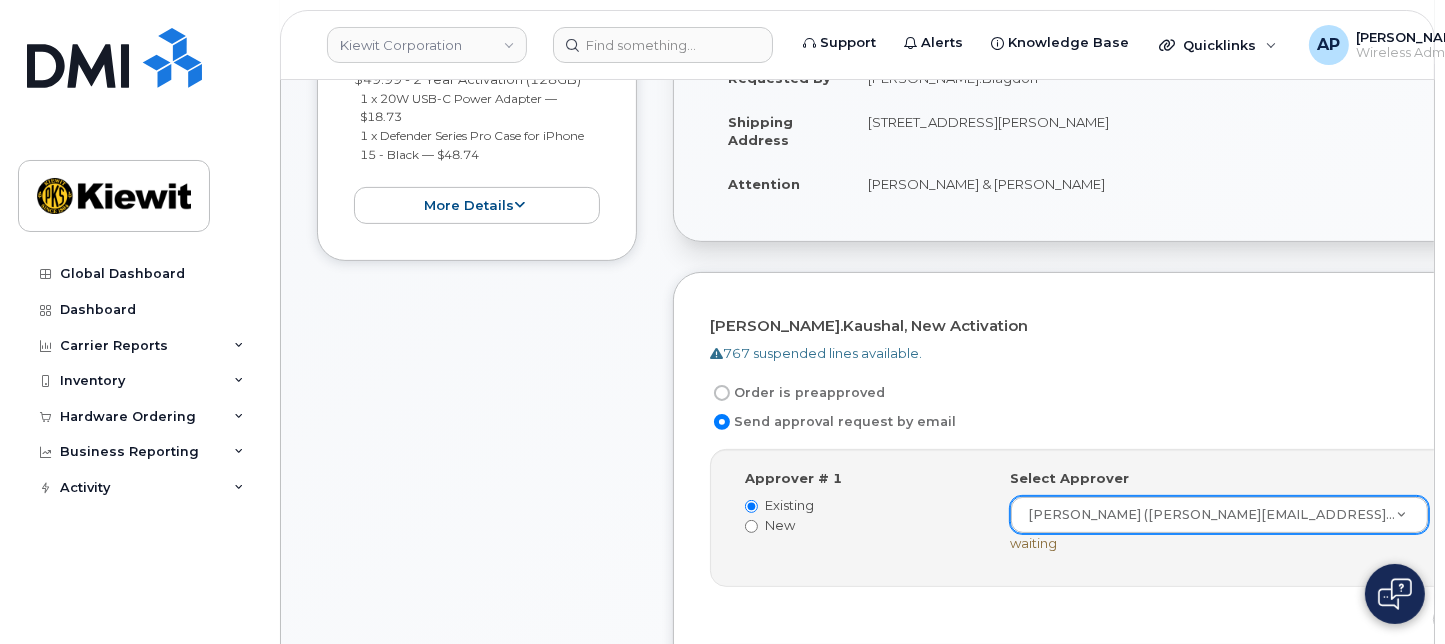 click on "Select Approver
Evan Greuel (EVAN.GREUEL@KIEWIT.COM)     2416493
waiting" 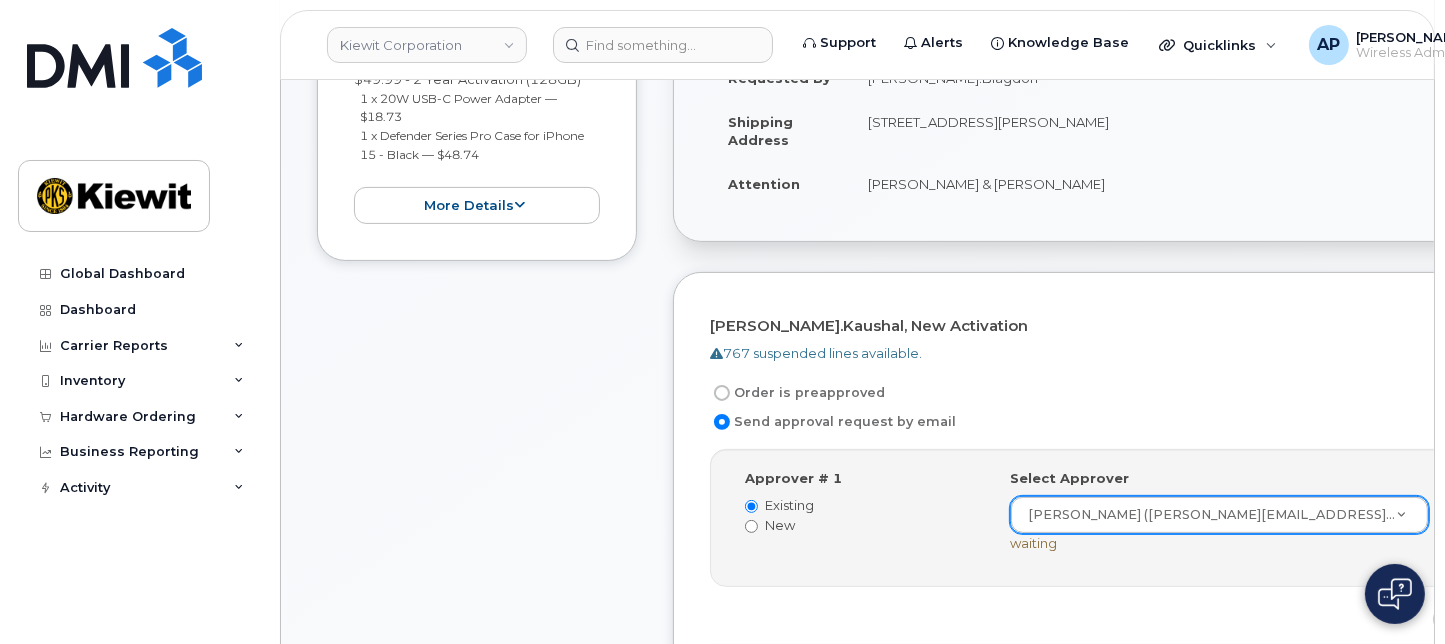 click on "New" 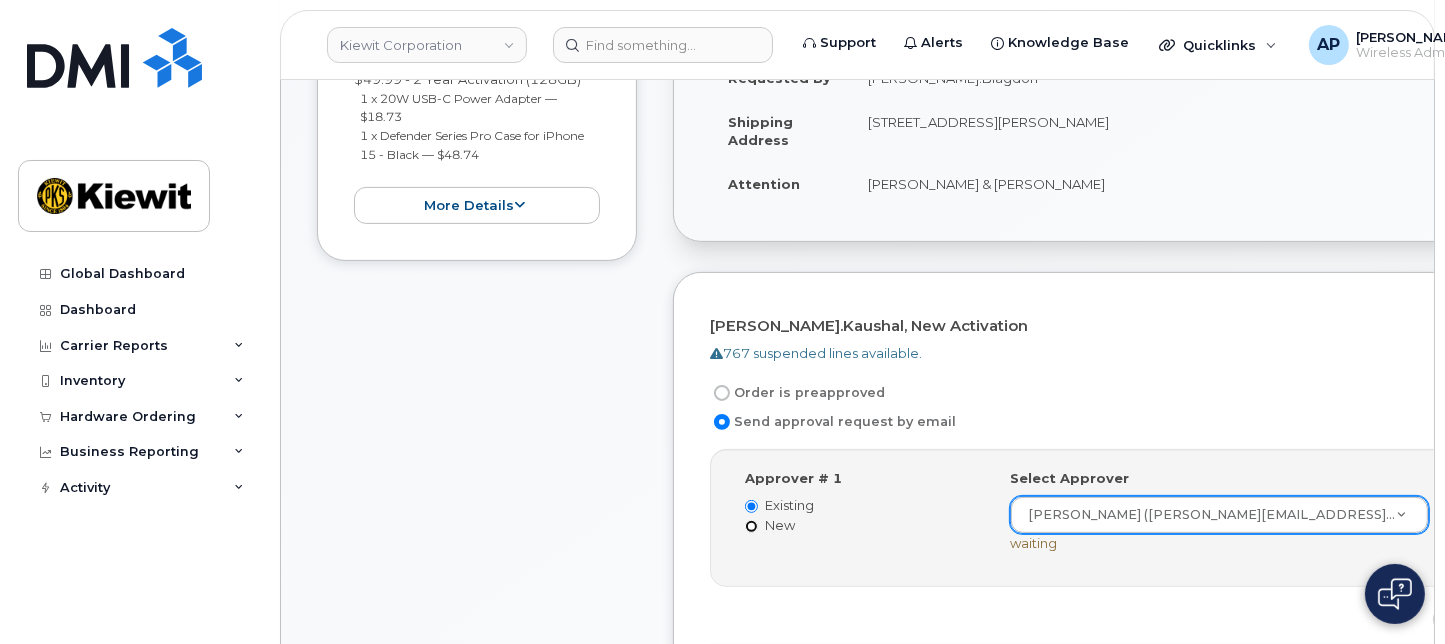 click on "New" 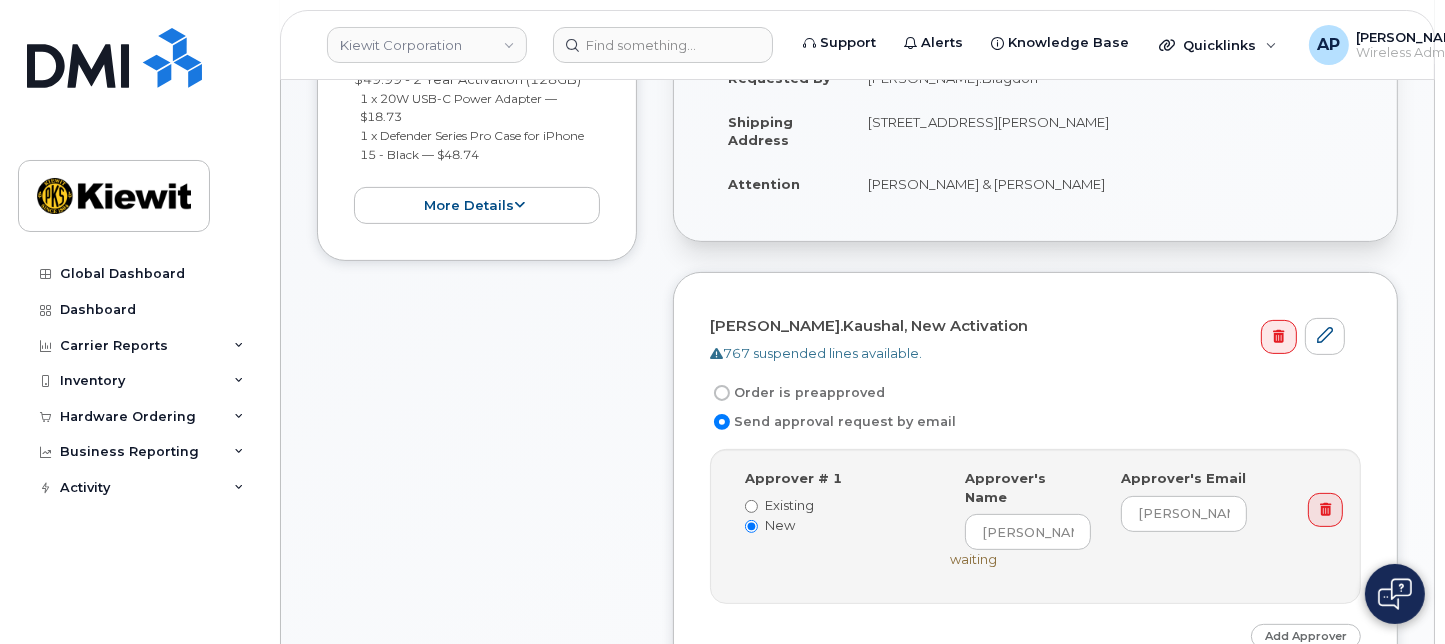 click on "Existing" 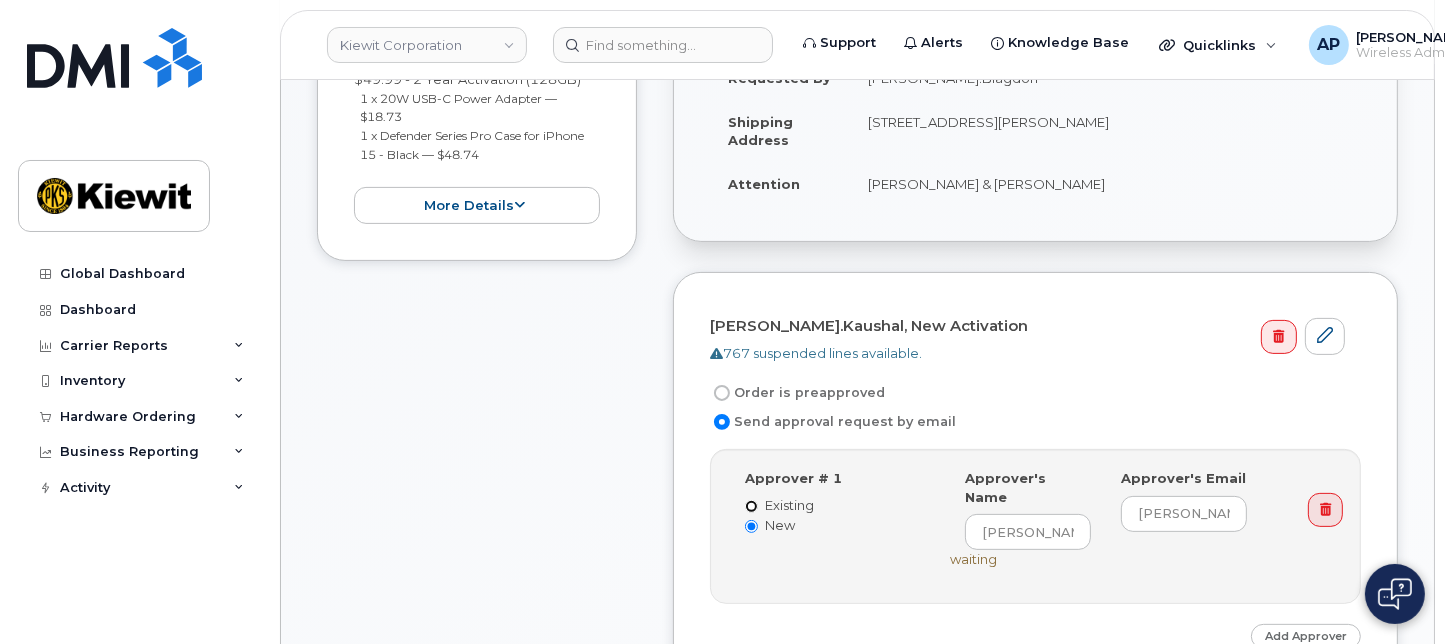 click on "Existing" 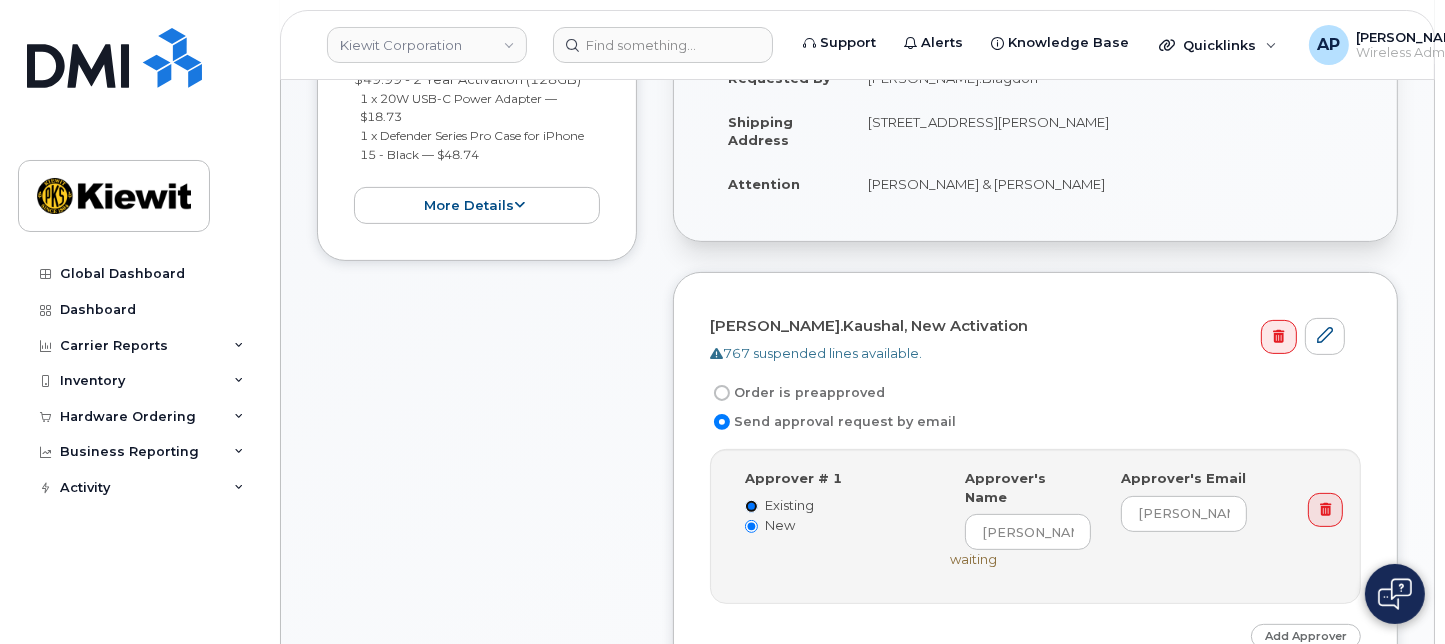 radio on "false" 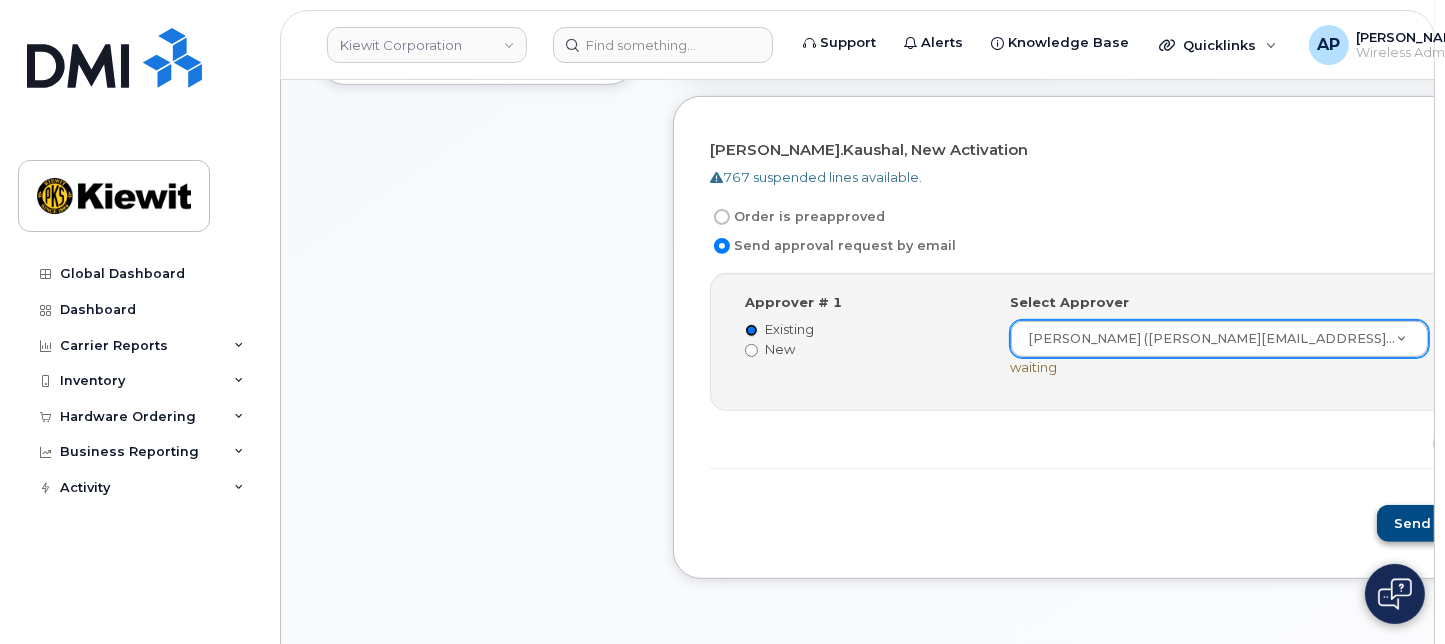 scroll, scrollTop: 777, scrollLeft: 0, axis: vertical 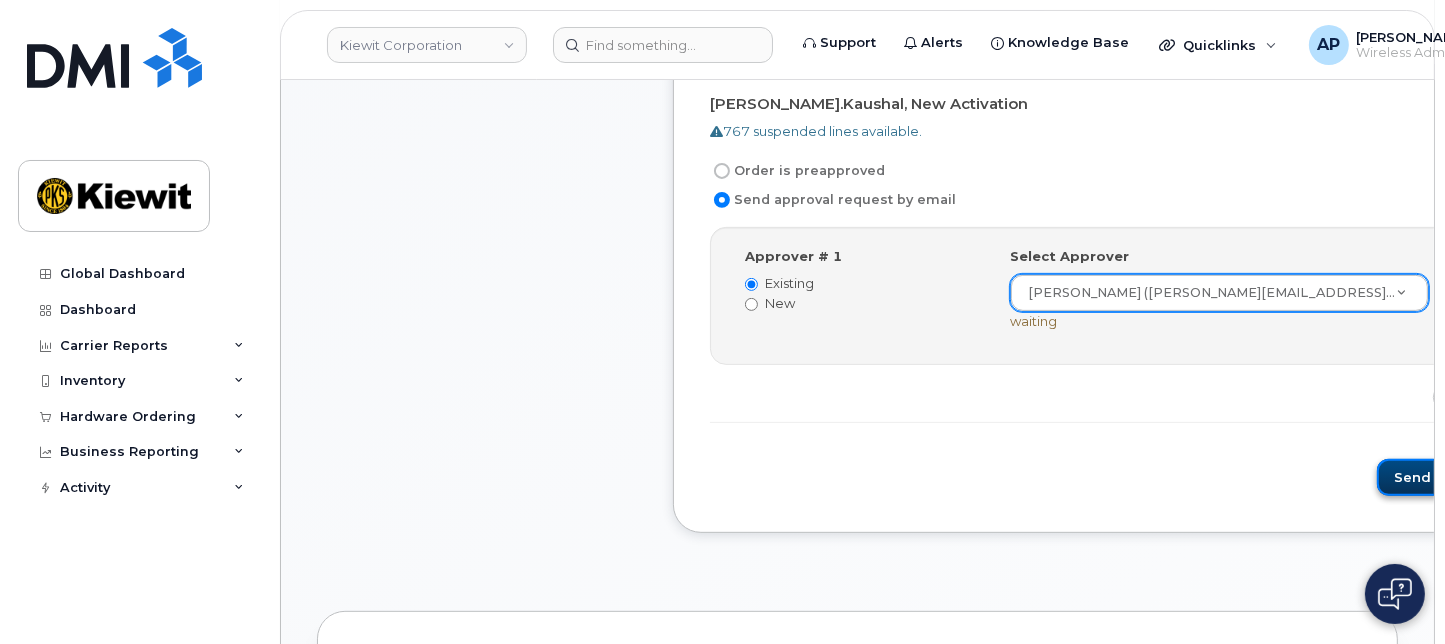 click on "Send for Approval" 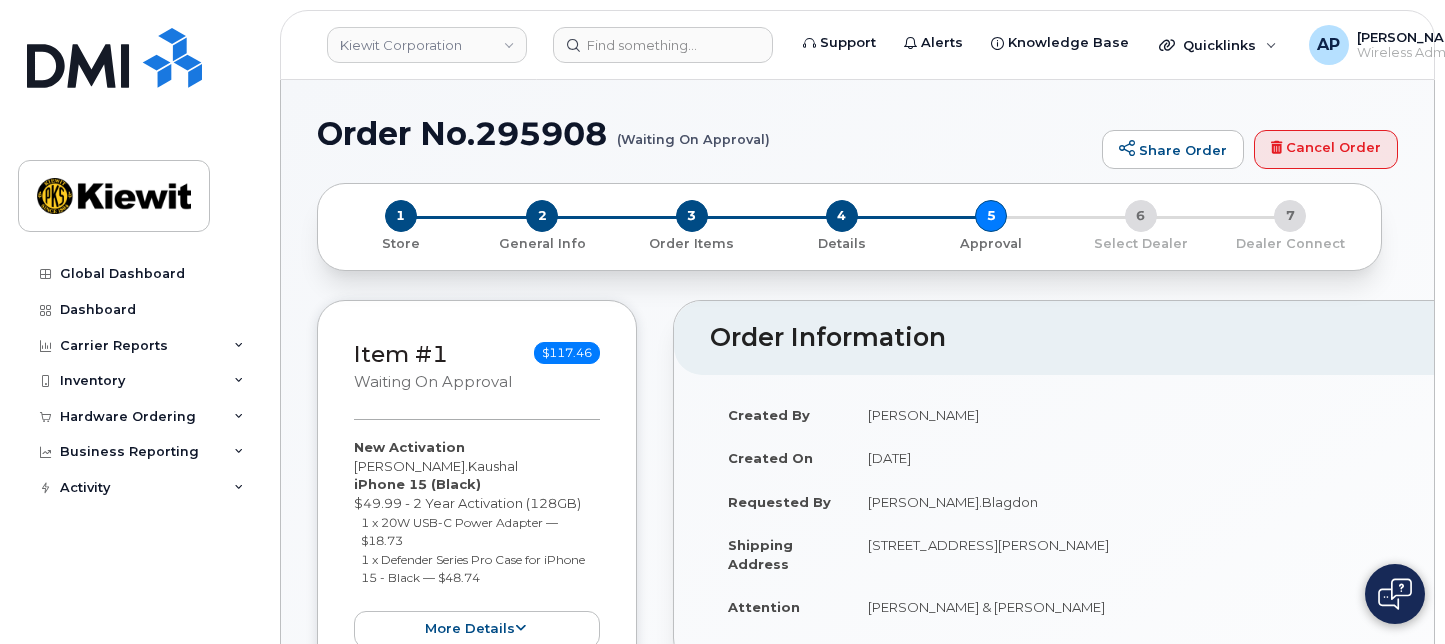 scroll, scrollTop: 0, scrollLeft: 0, axis: both 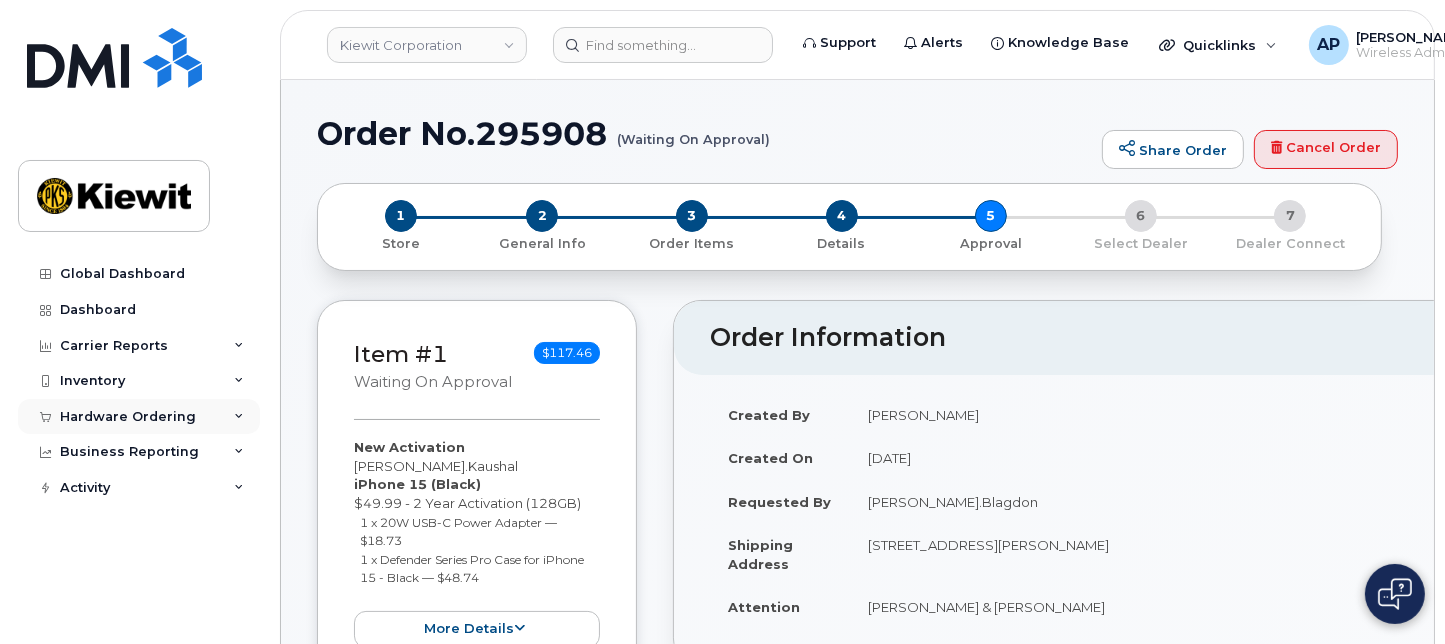 click on "Hardware Ordering" 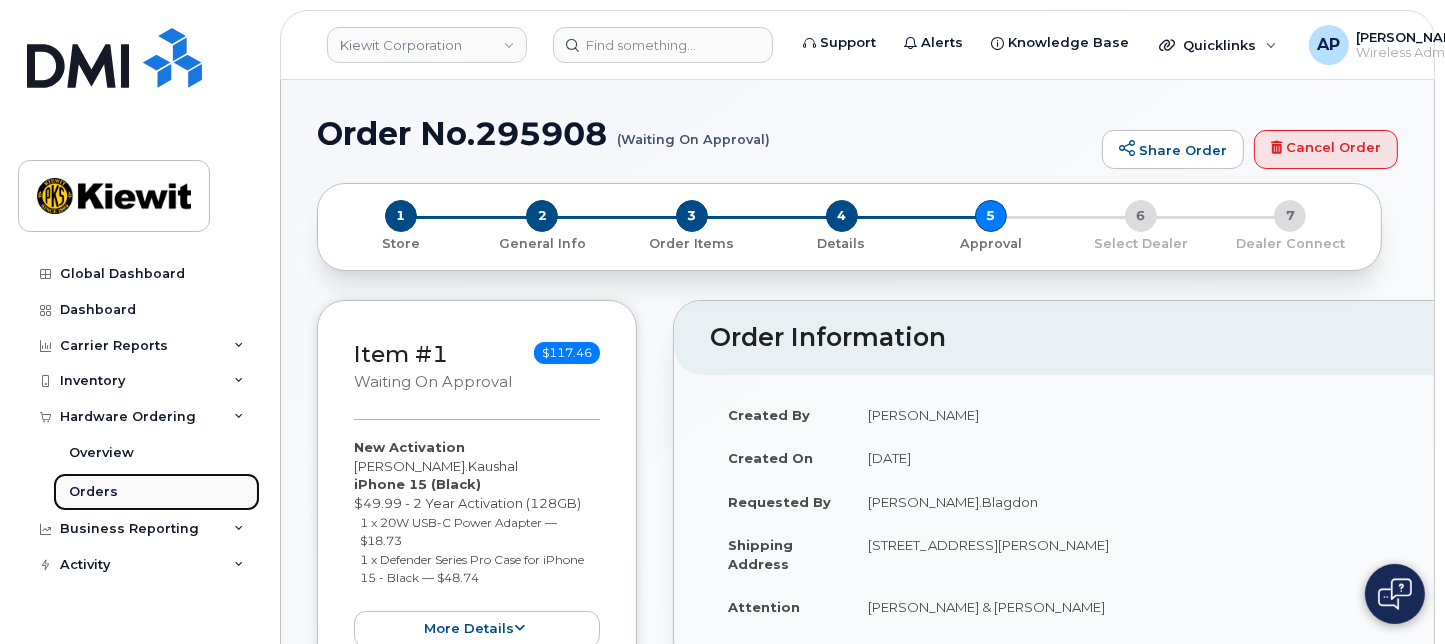 click on "Orders" 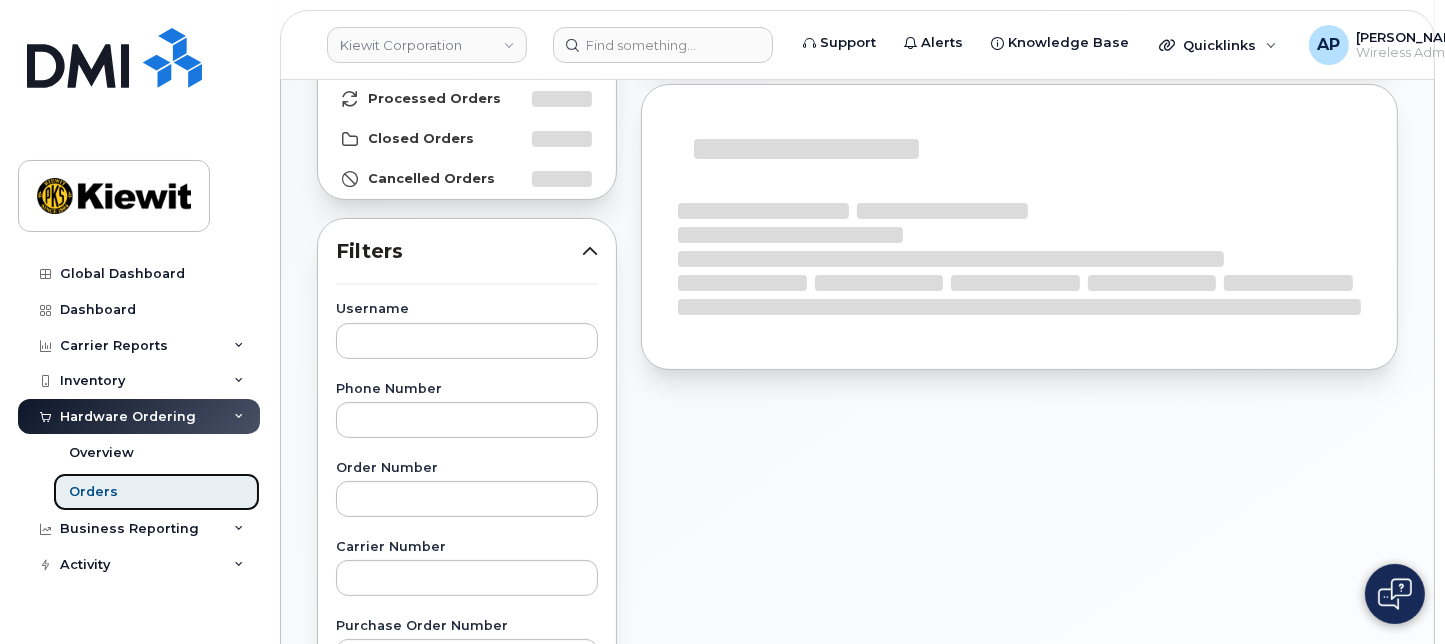 scroll, scrollTop: 333, scrollLeft: 0, axis: vertical 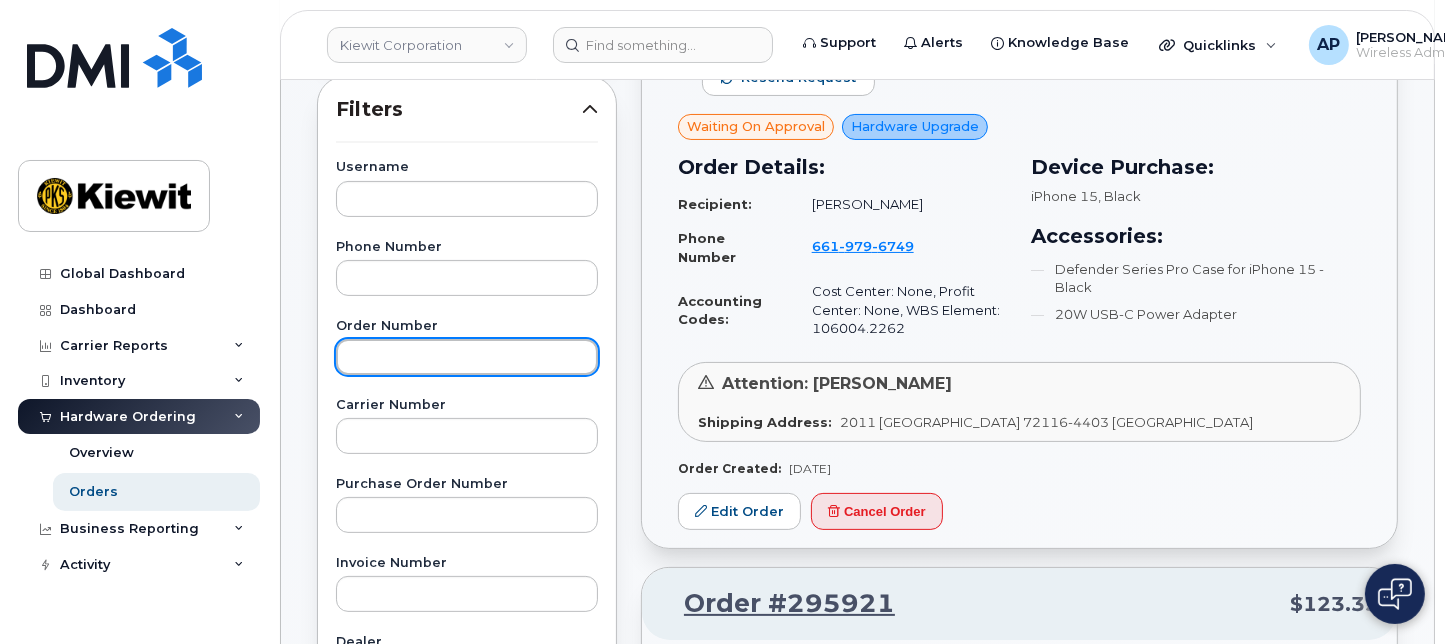 click 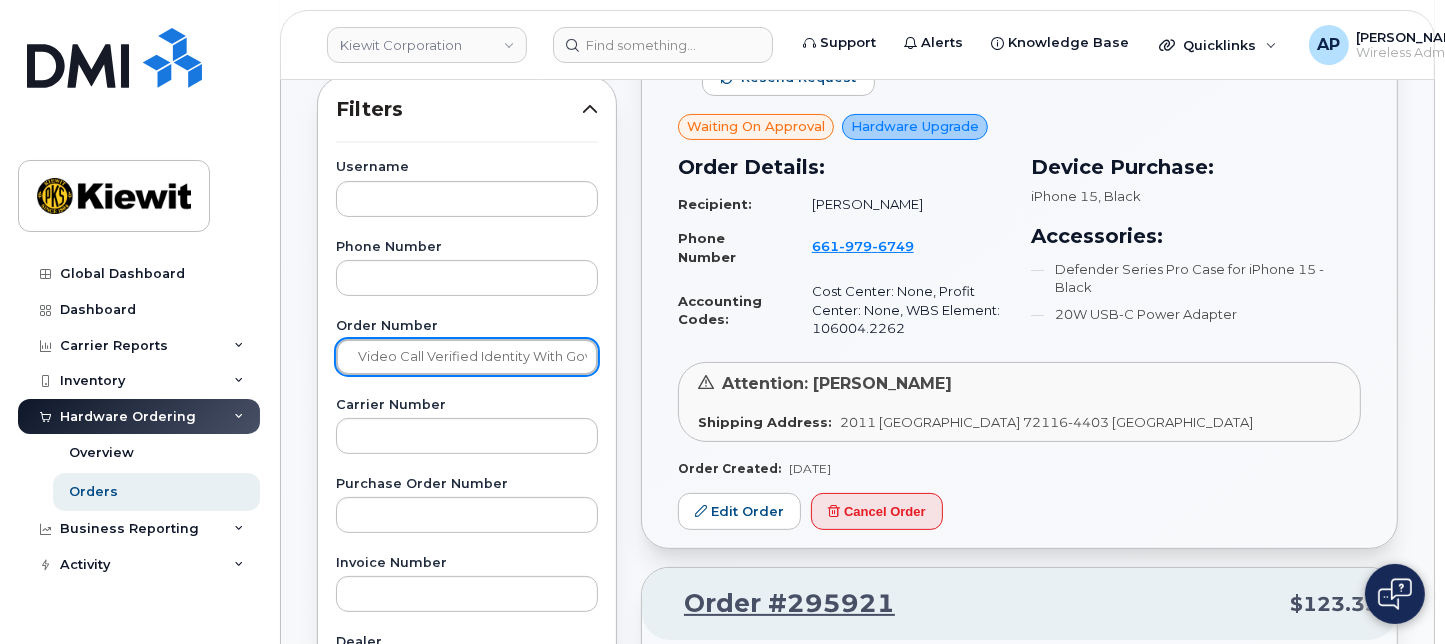 scroll, scrollTop: 0, scrollLeft: 297, axis: horizontal 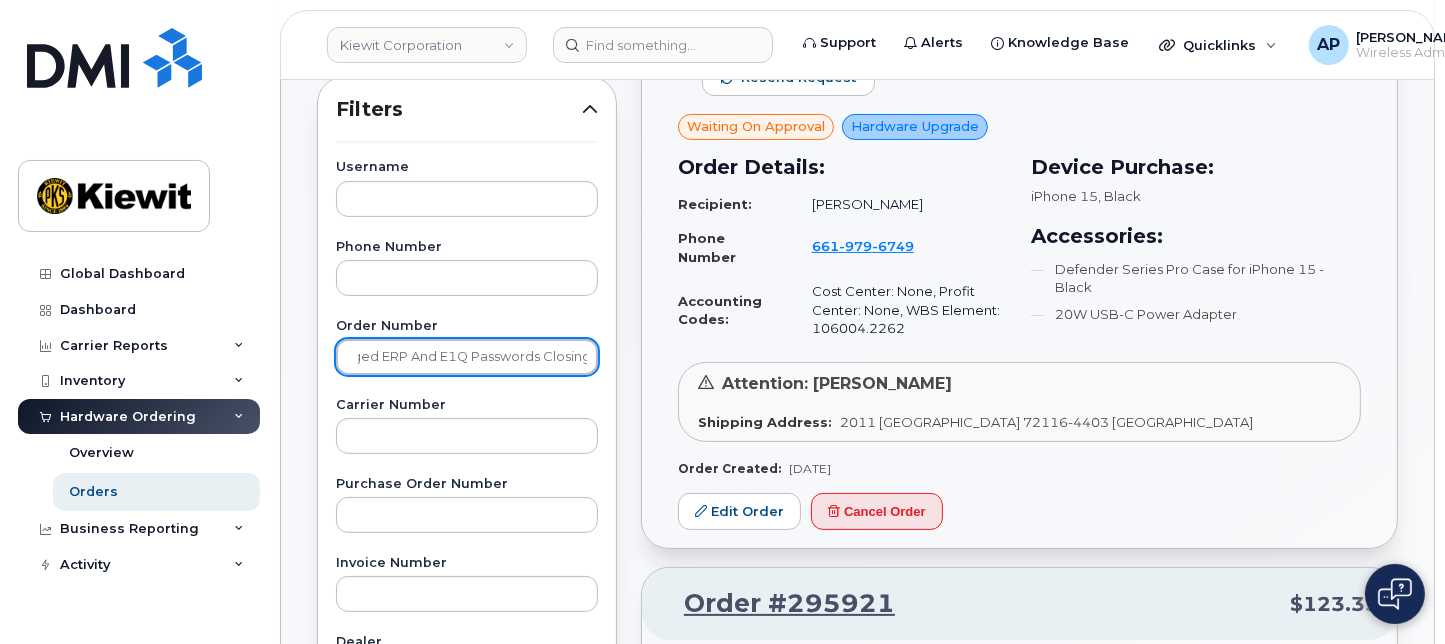 click on "Apply Filter" 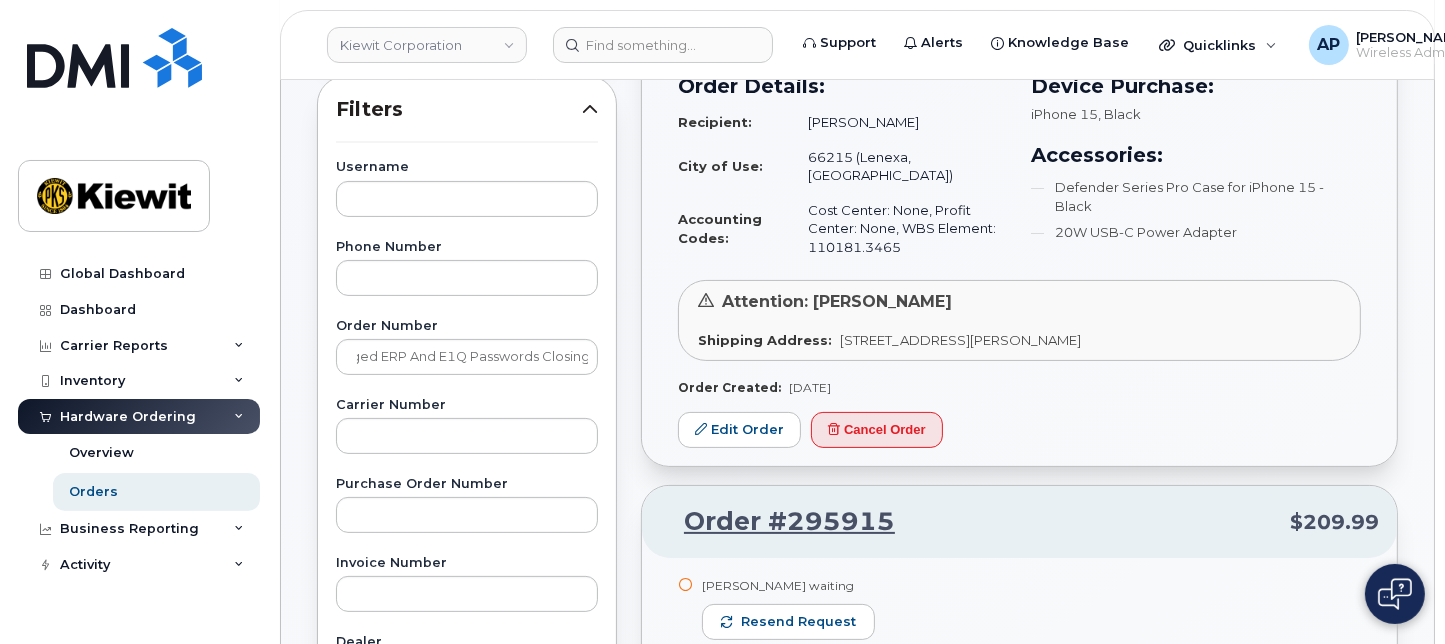 scroll, scrollTop: 0, scrollLeft: 0, axis: both 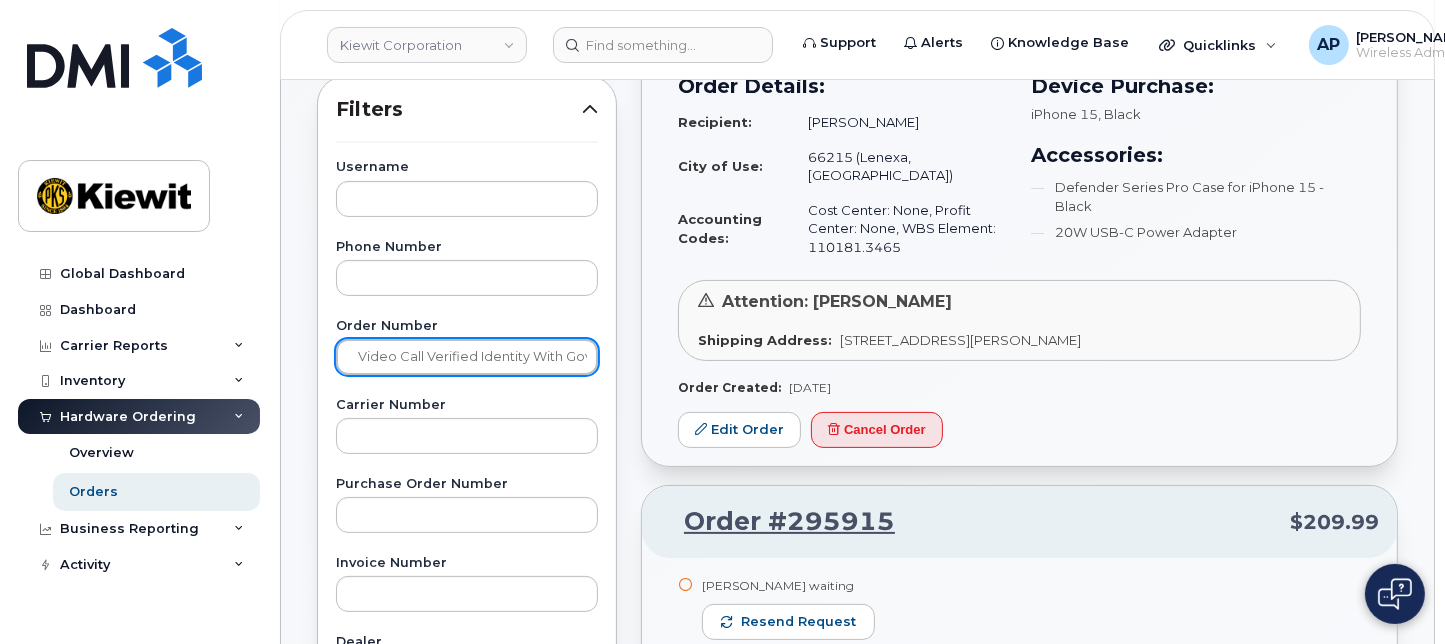click on "Video call Verified Identity with Gov ID  Changed ERP and E1Q passwords Closing" 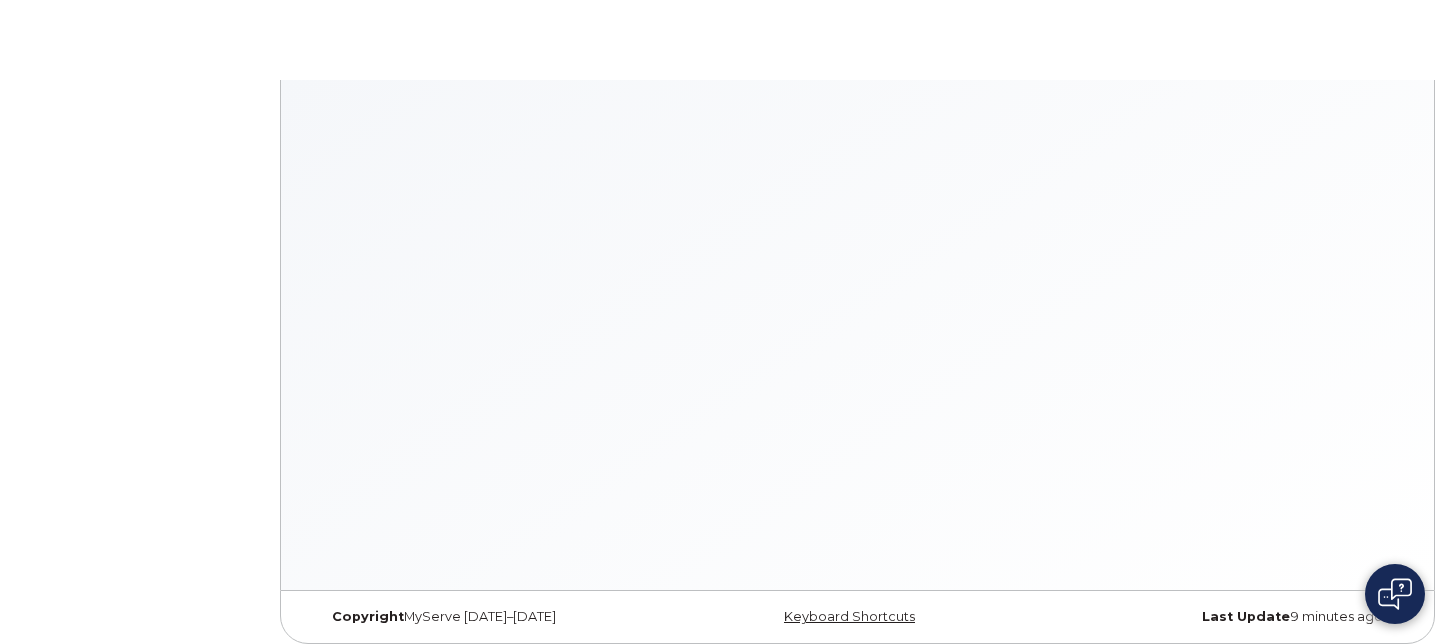 scroll, scrollTop: 0, scrollLeft: 0, axis: both 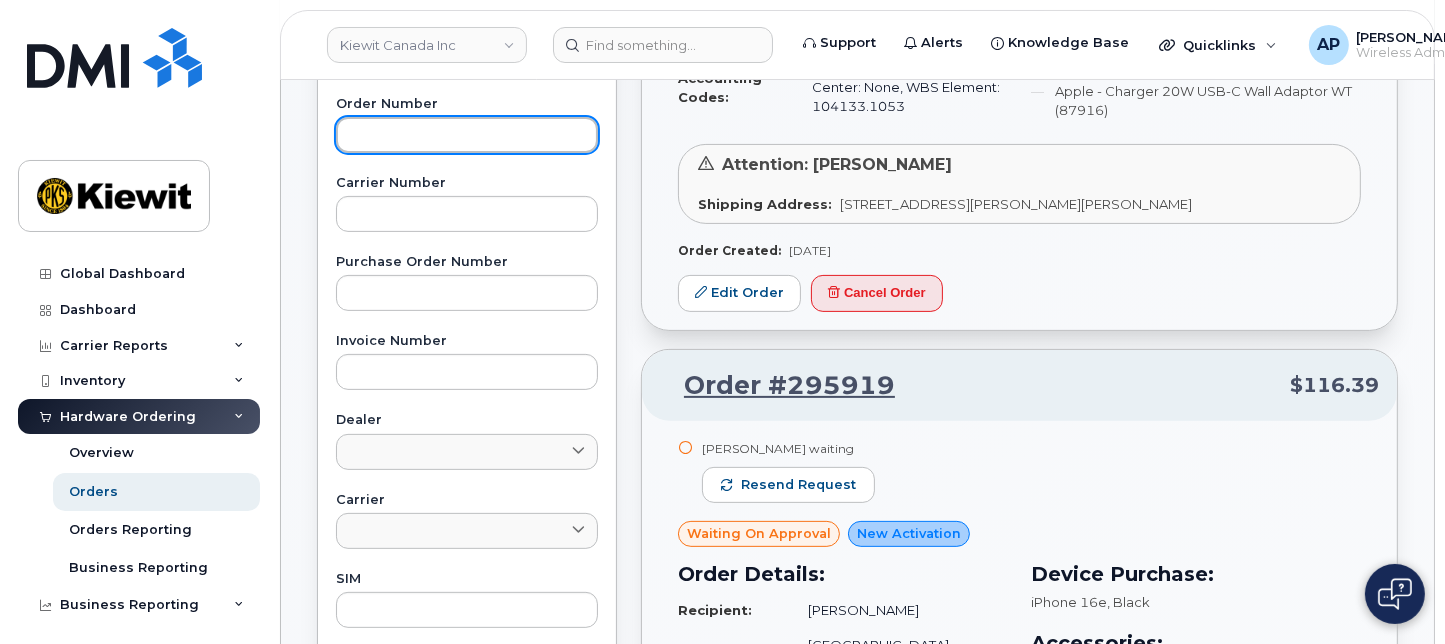 click at bounding box center (467, 135) 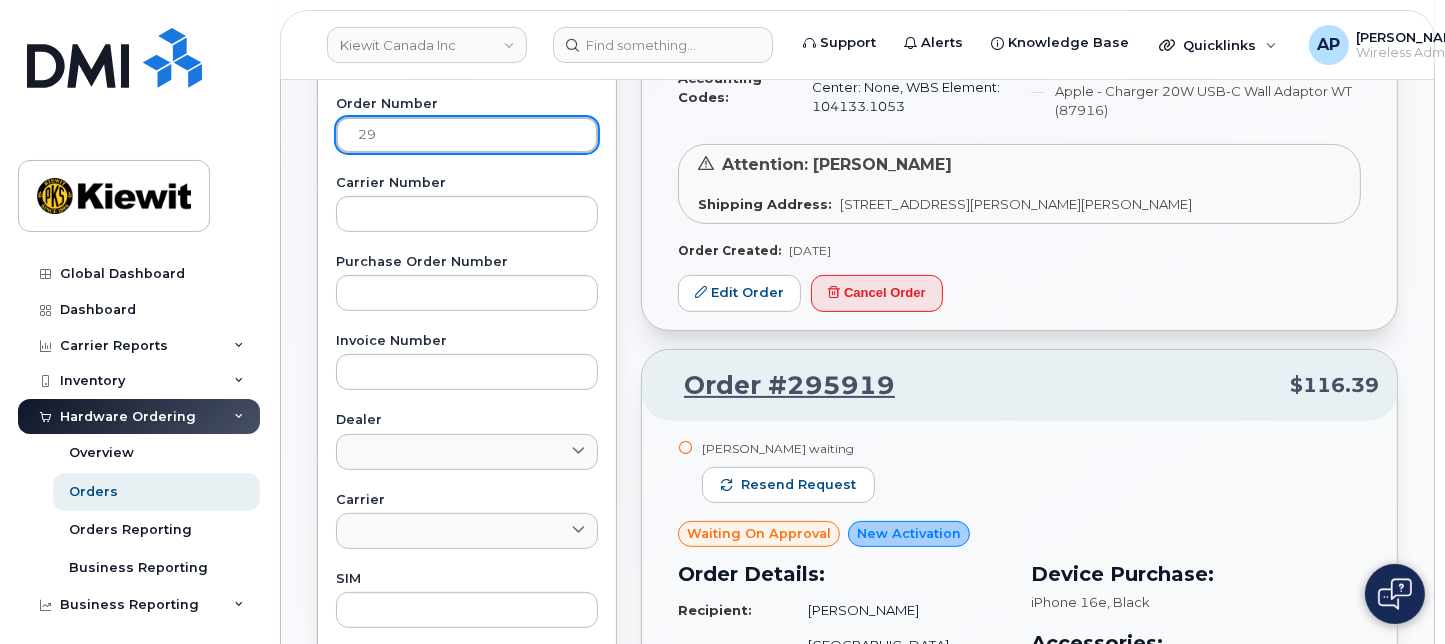 type on "2" 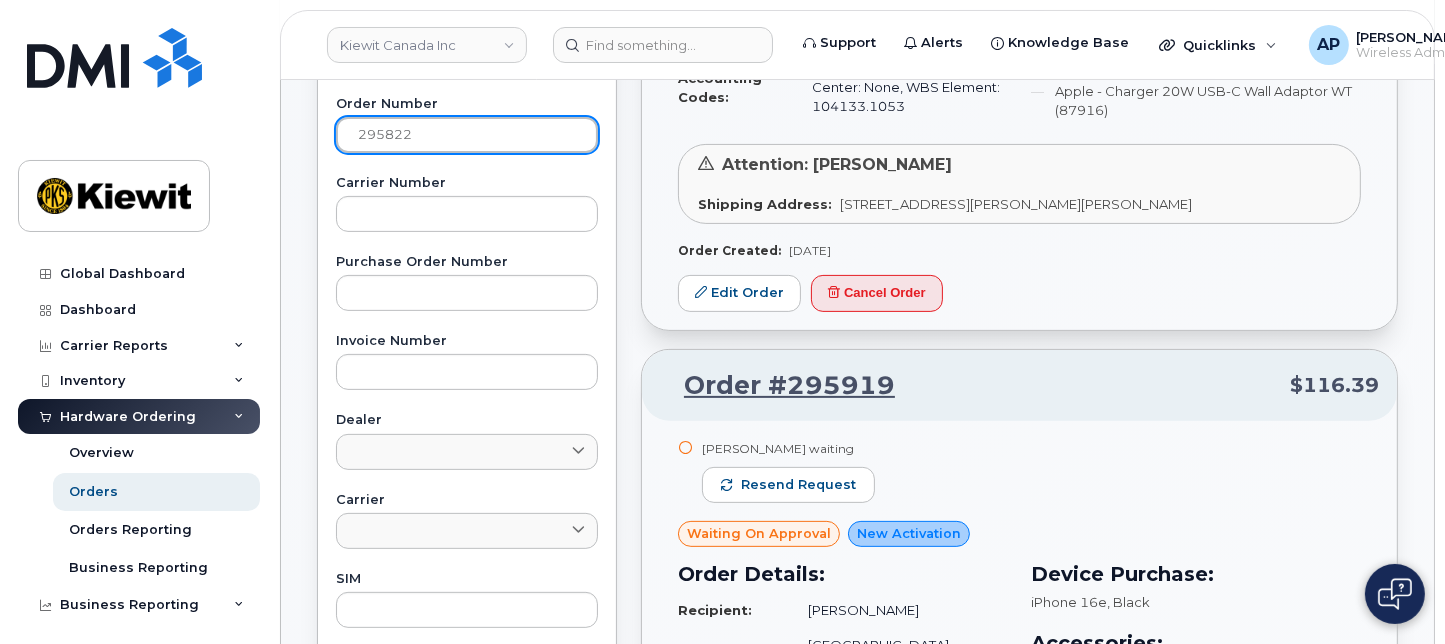 type on "295822" 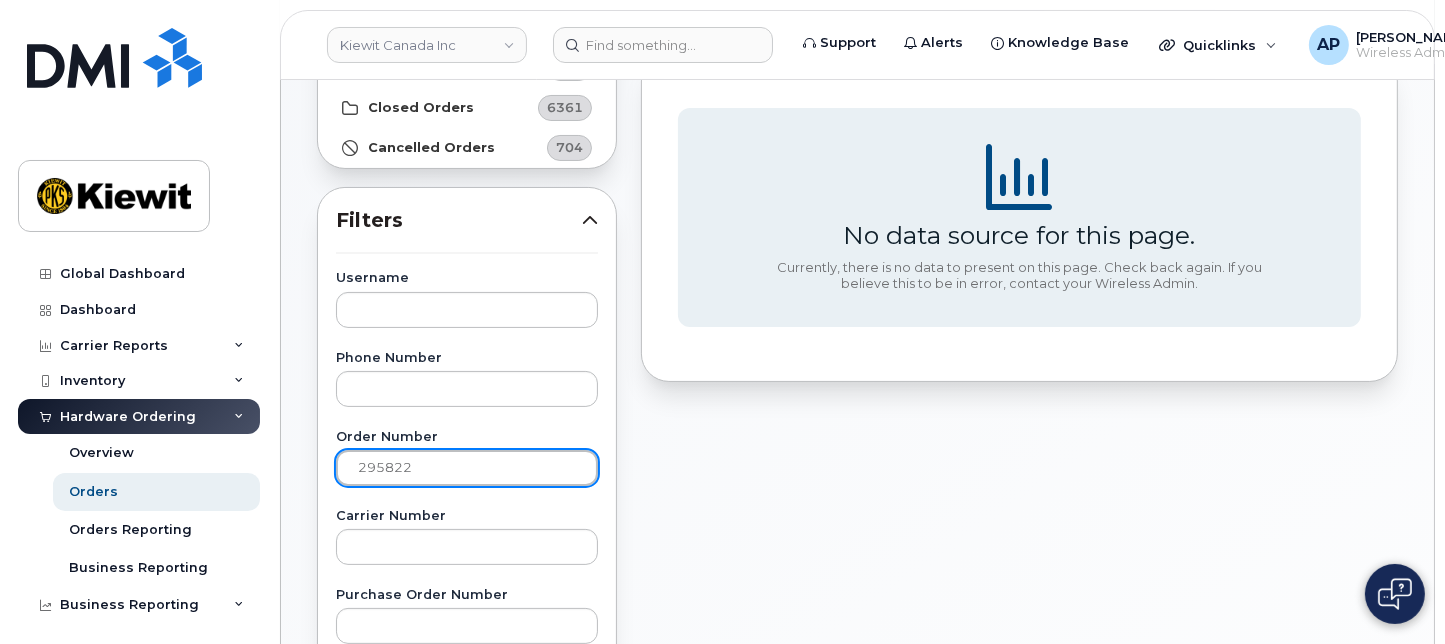 scroll, scrollTop: 222, scrollLeft: 0, axis: vertical 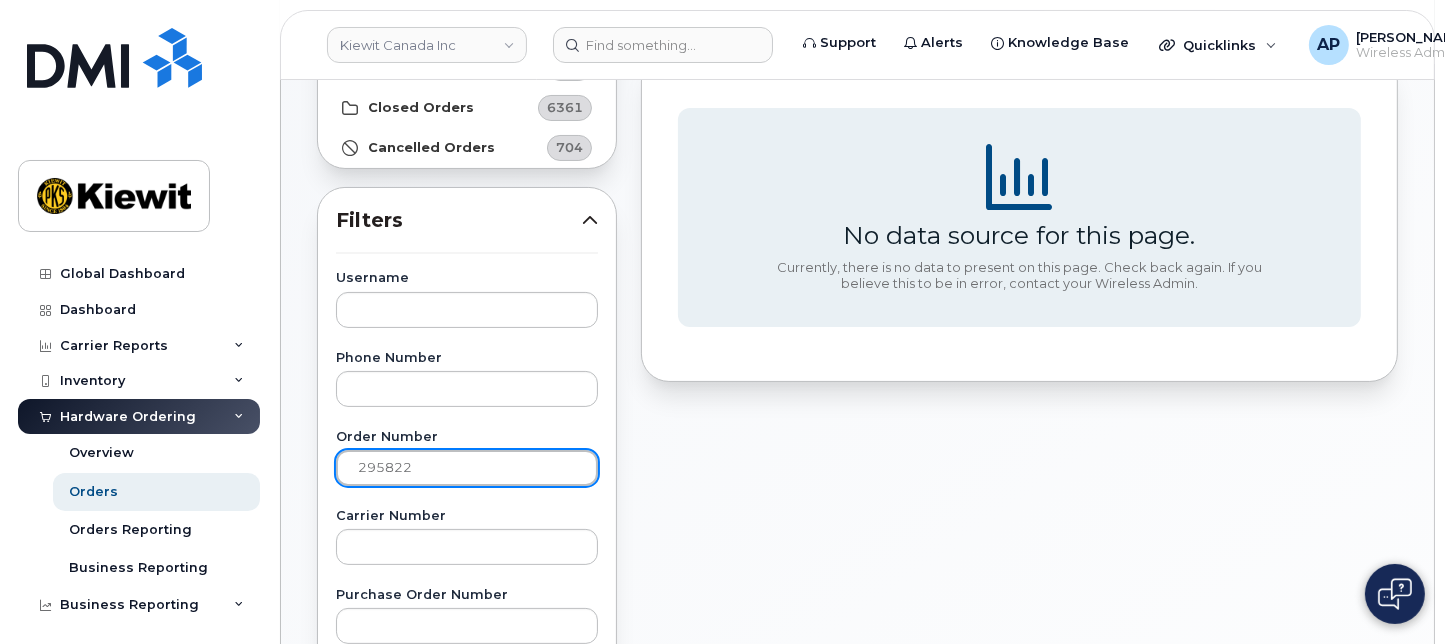 drag, startPoint x: 529, startPoint y: 449, endPoint x: 241, endPoint y: 472, distance: 288.91693 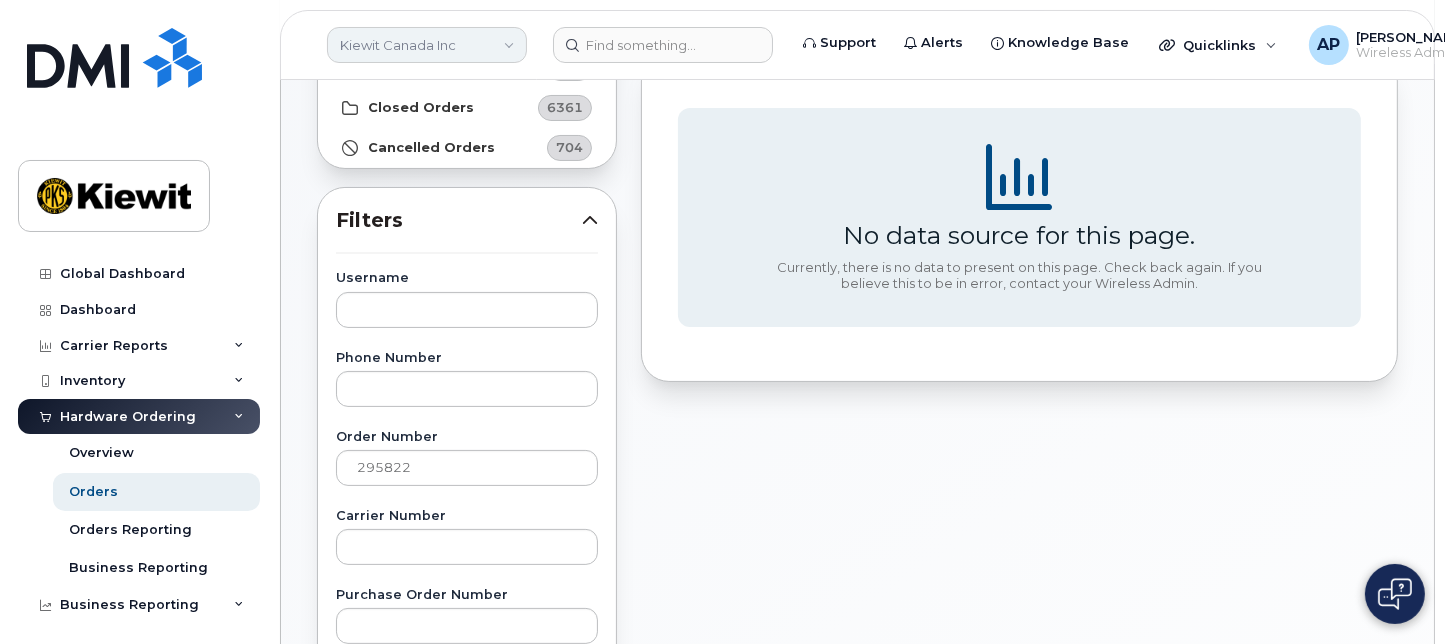 click on "Kiewit Canada Inc" at bounding box center (427, 45) 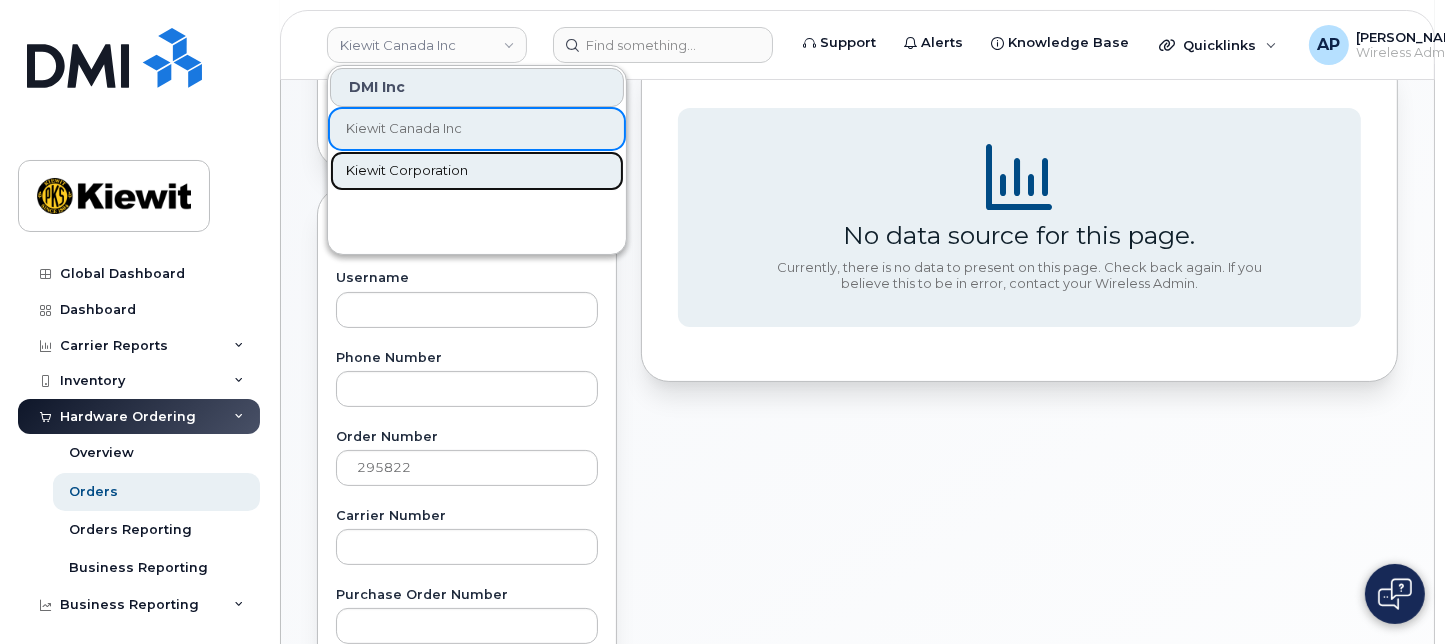 click on "Kiewit Corporation" at bounding box center (407, 171) 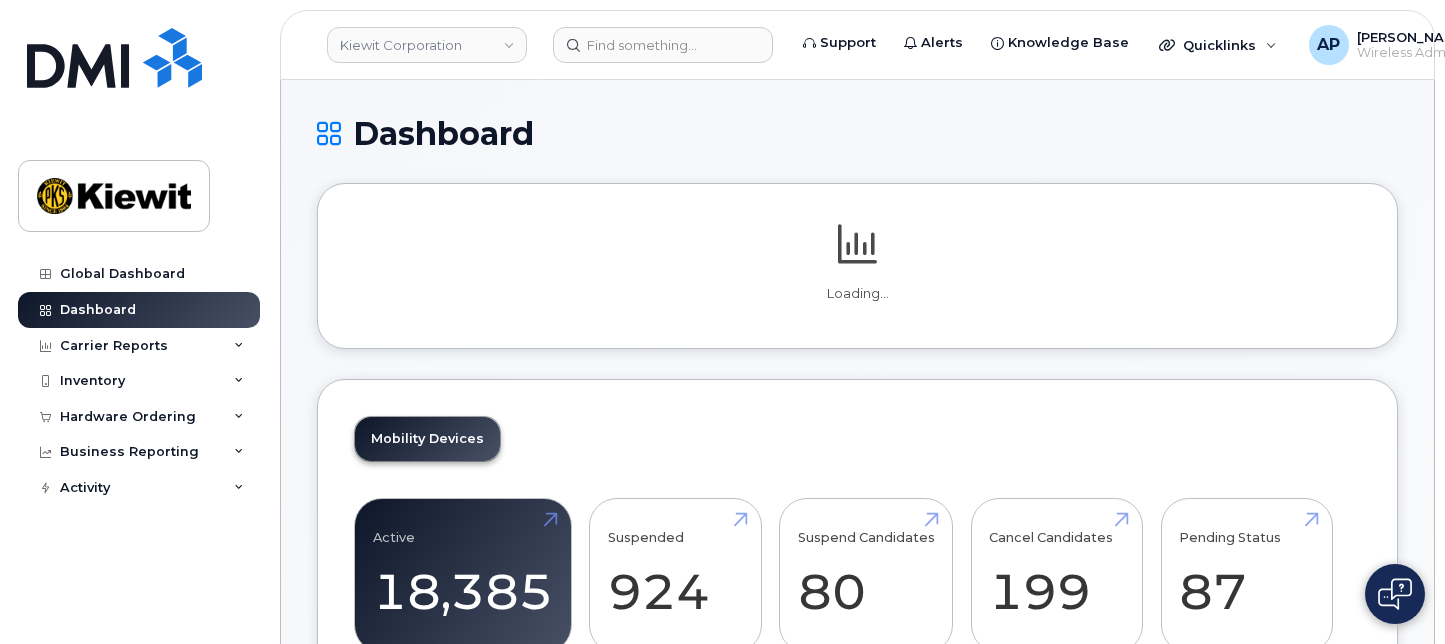 scroll, scrollTop: 0, scrollLeft: 0, axis: both 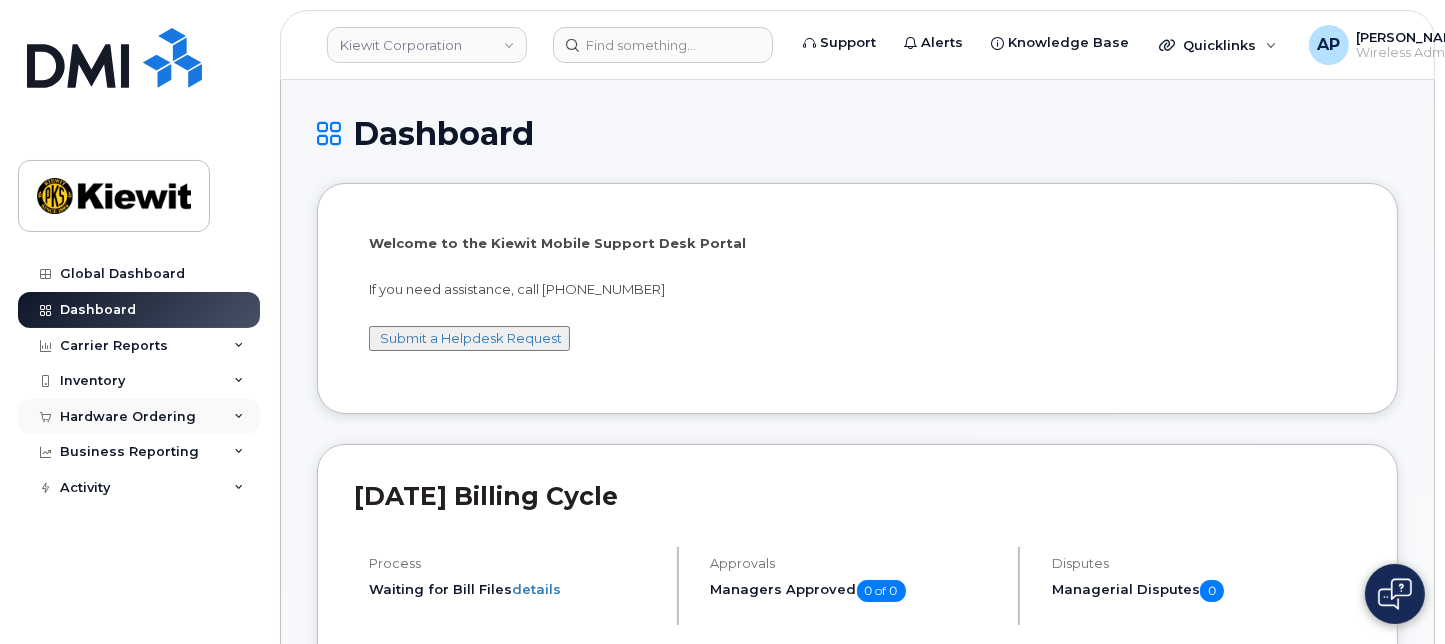 click on "Hardware Ordering" 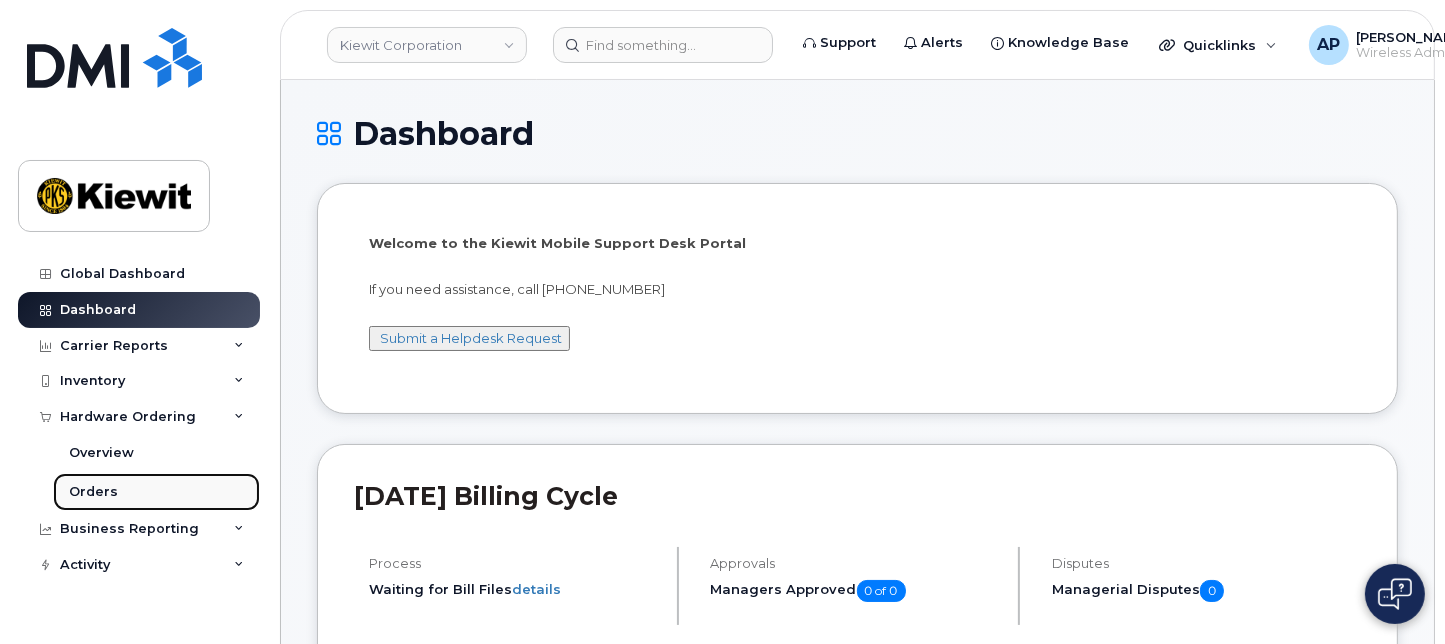 click on "Orders" 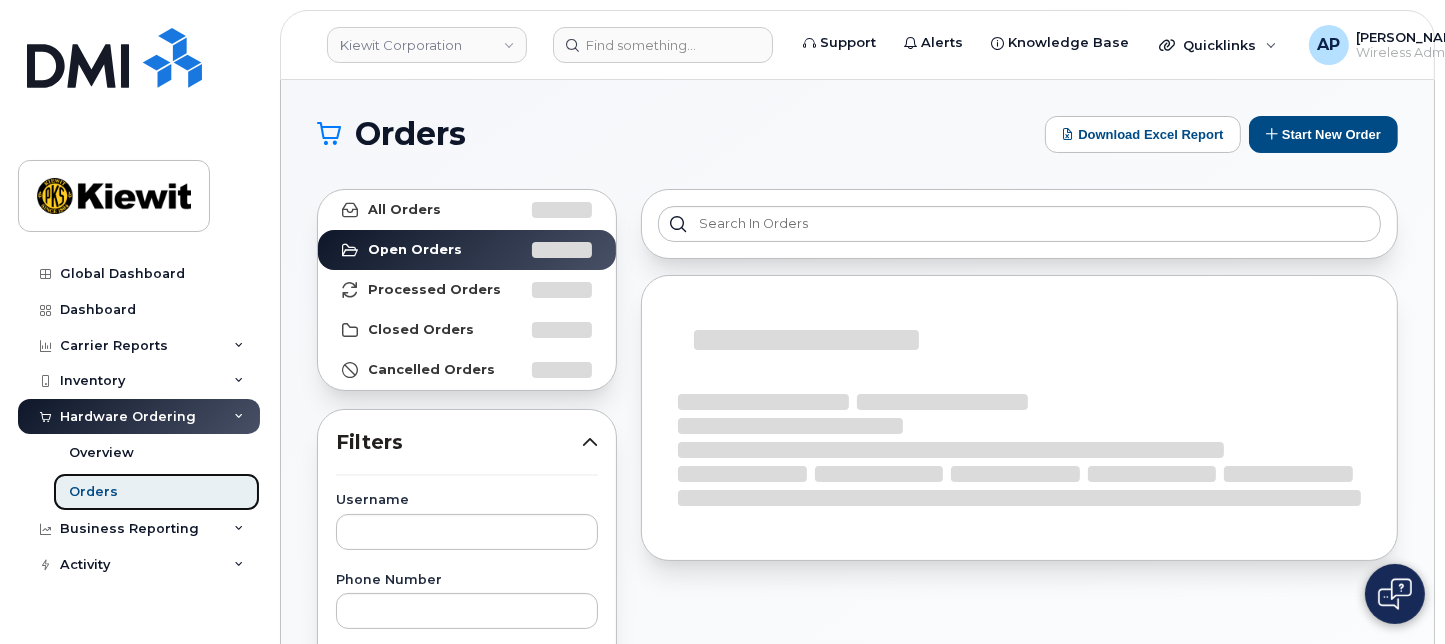 scroll, scrollTop: 222, scrollLeft: 0, axis: vertical 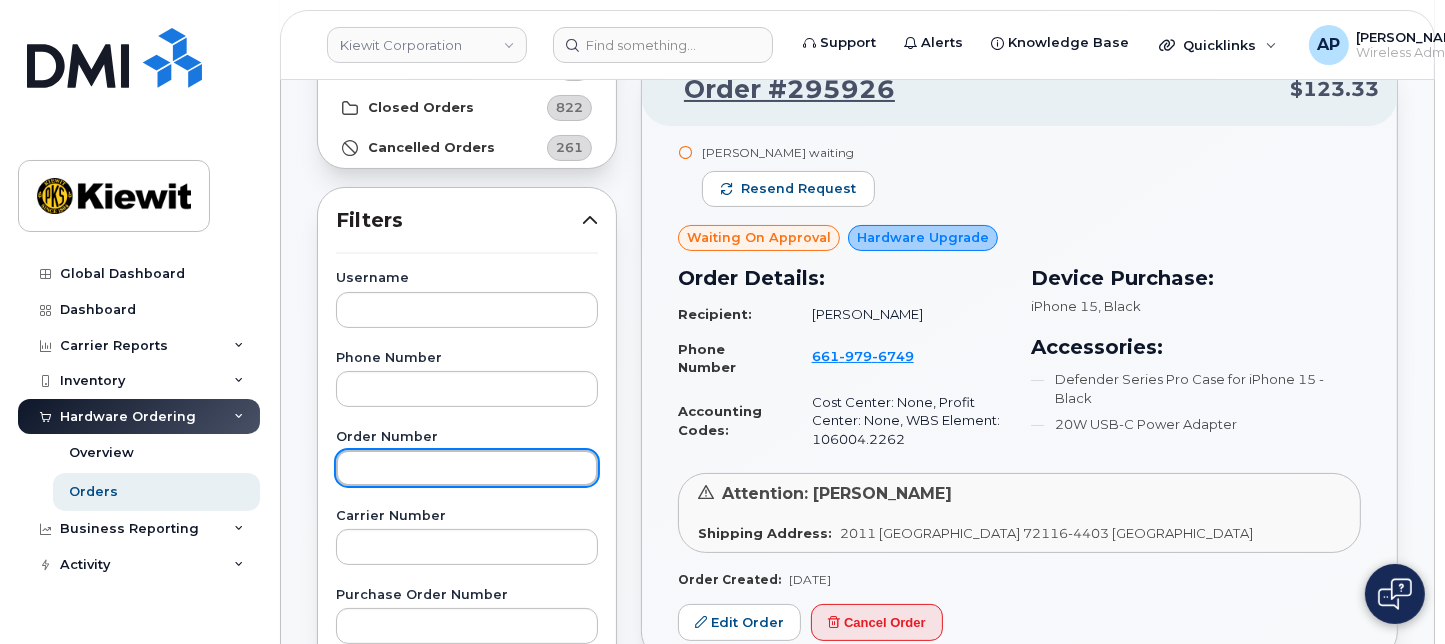 click 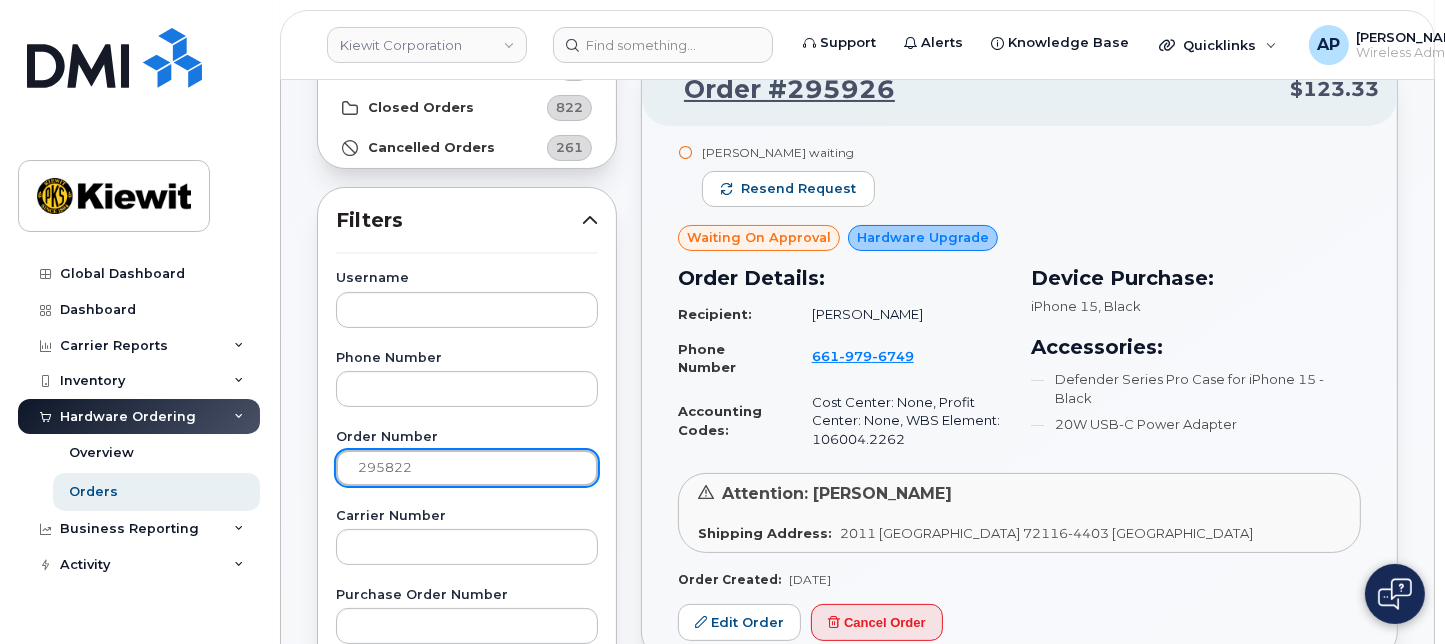 click on "Apply Filter" 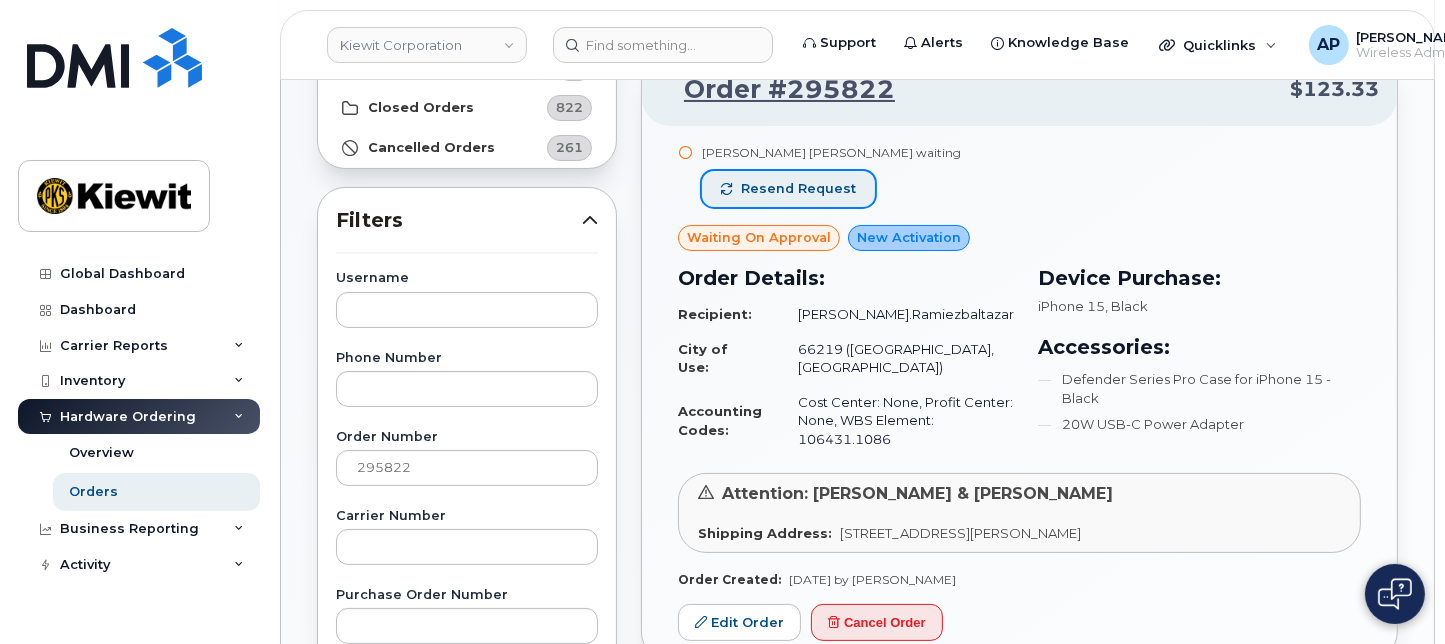 click on "Resend request" 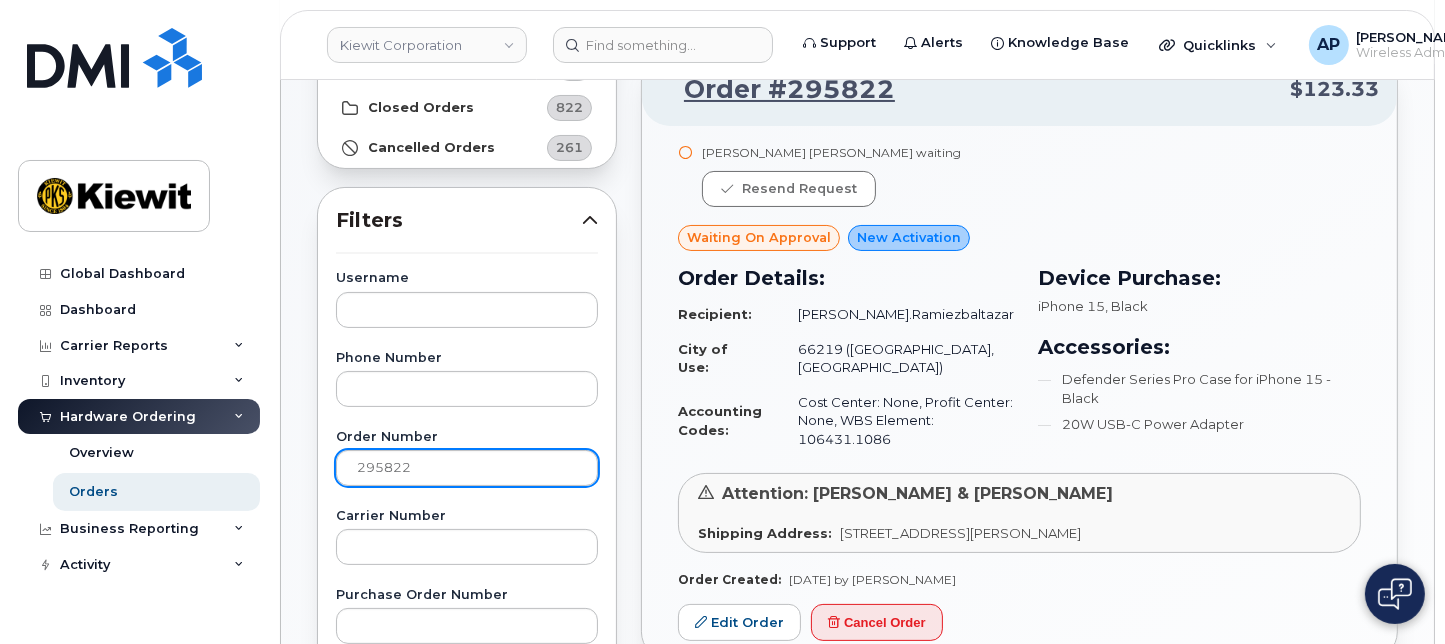 drag, startPoint x: 550, startPoint y: 489, endPoint x: 536, endPoint y: 464, distance: 28.653097 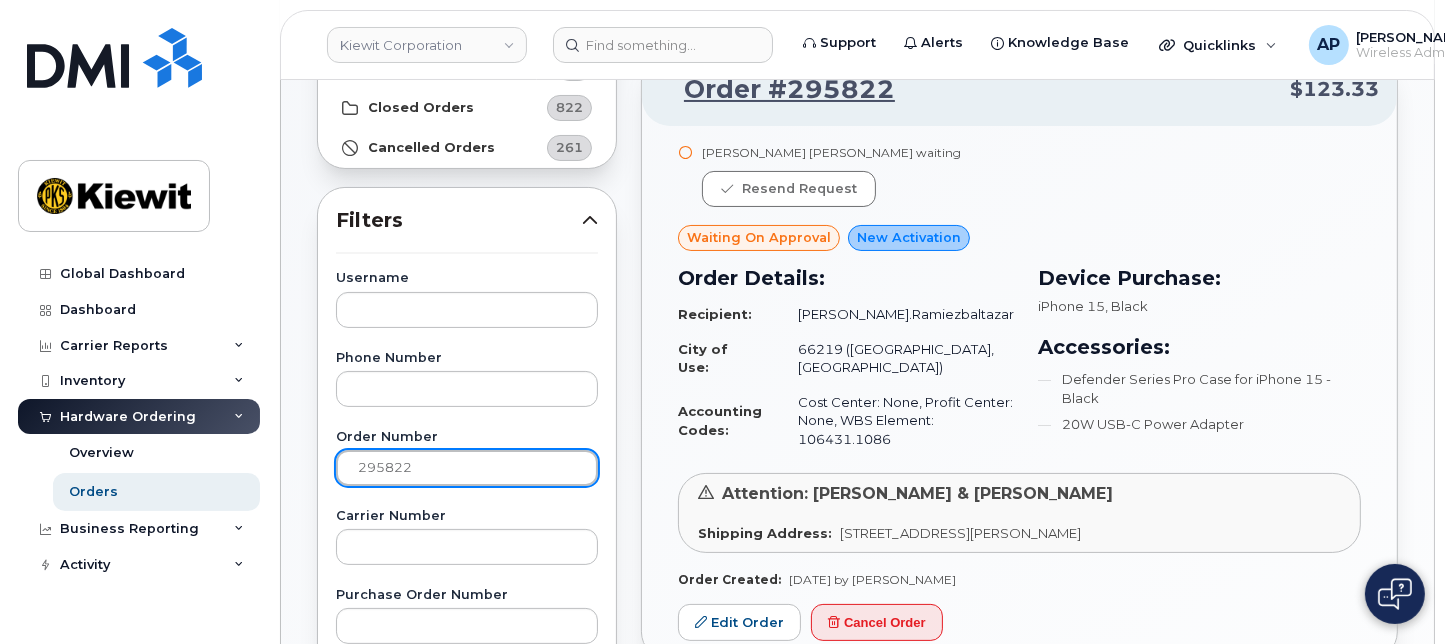 drag, startPoint x: 537, startPoint y: 464, endPoint x: 127, endPoint y: 484, distance: 410.48752 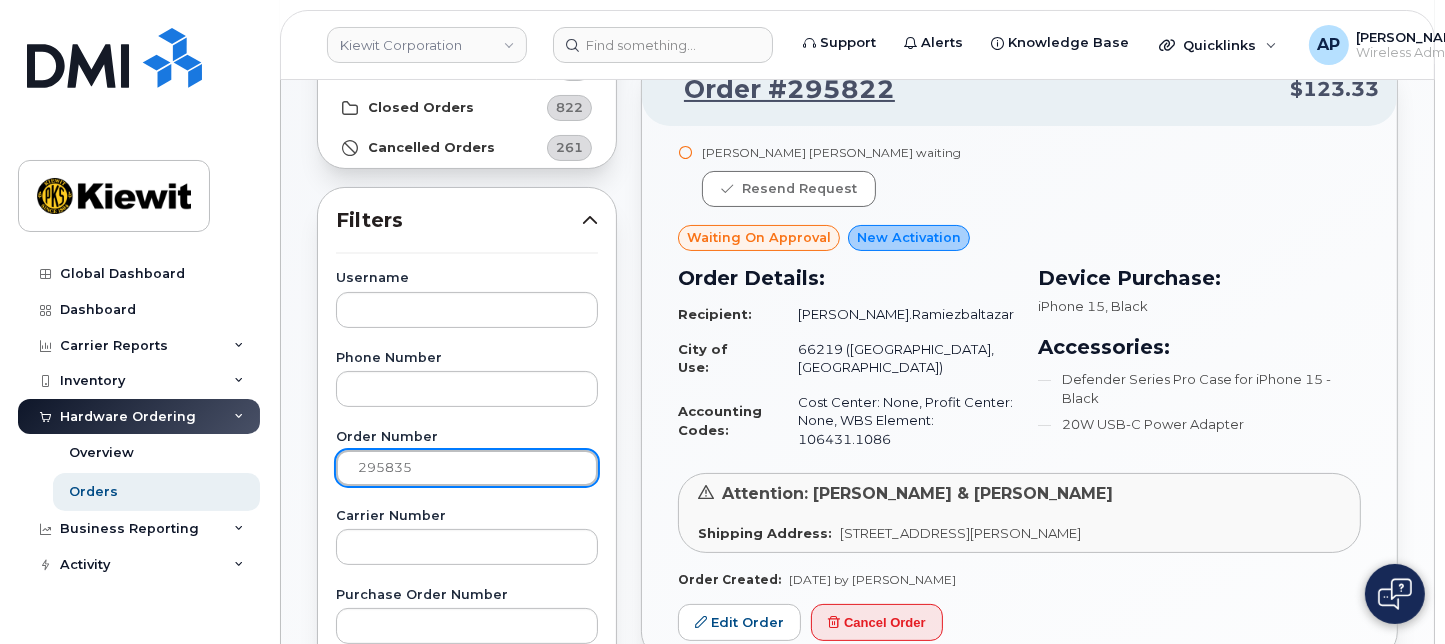 click on "Apply Filter" 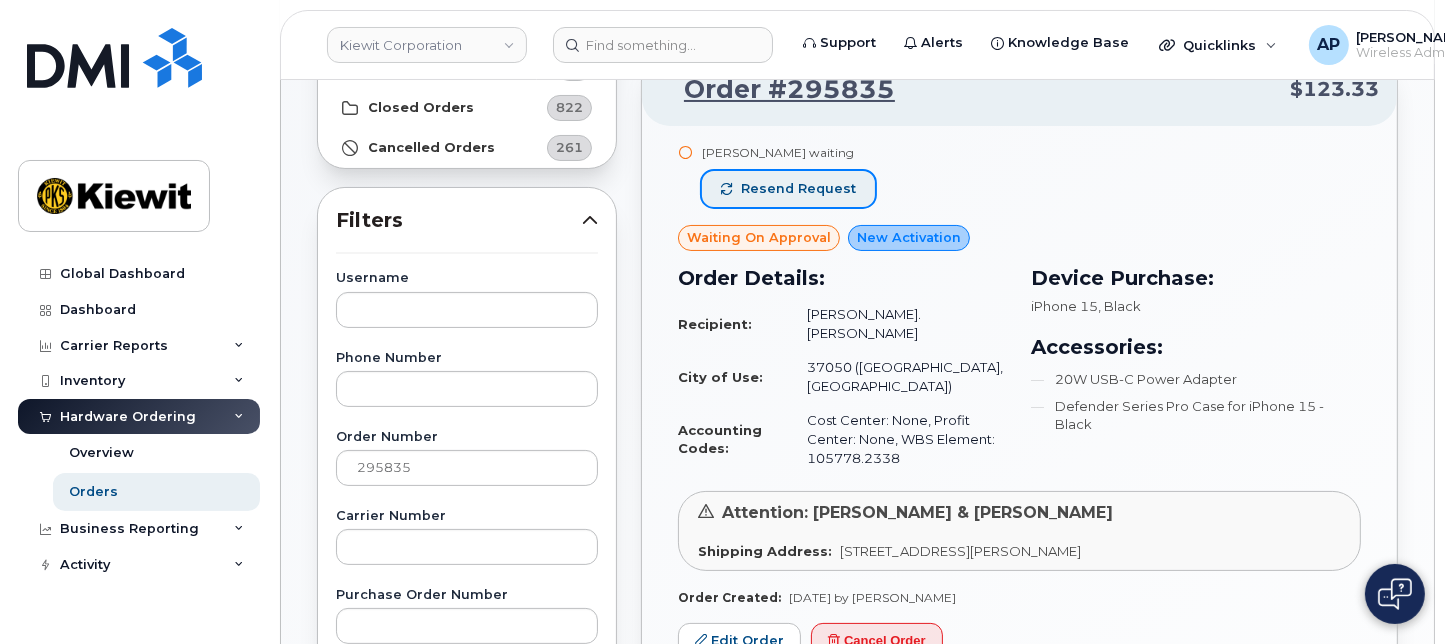 click on "Resend request" 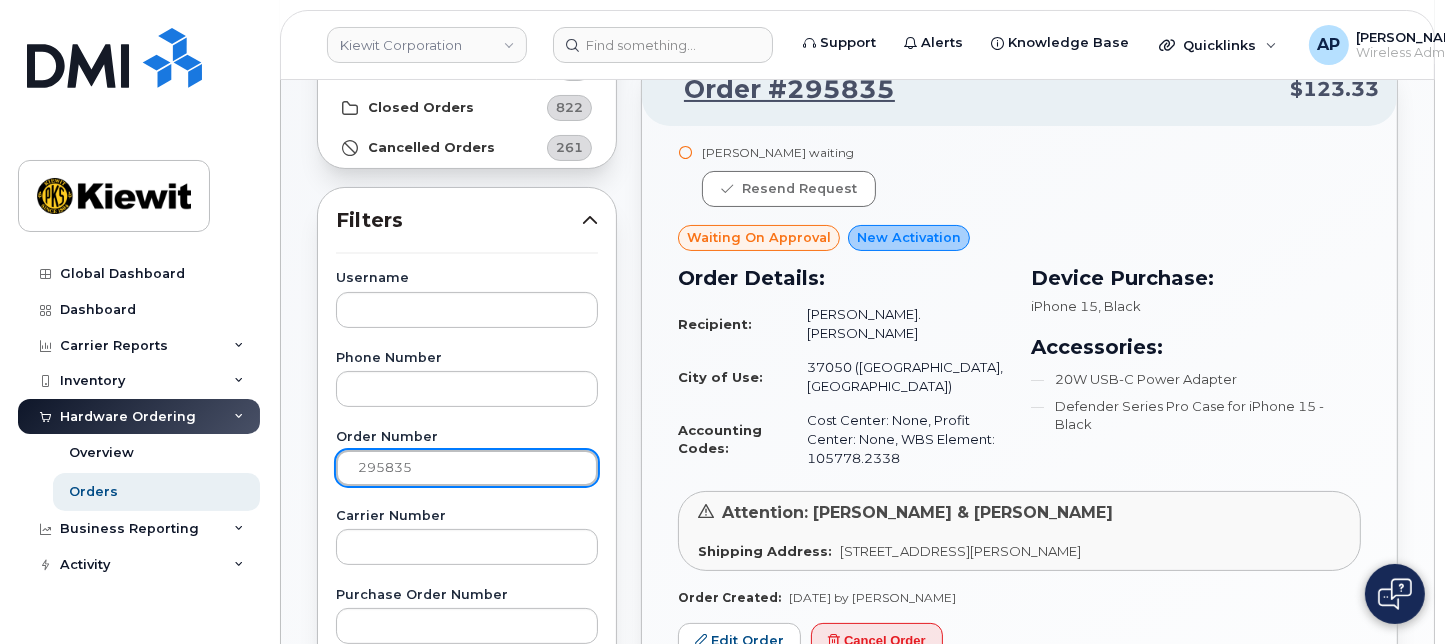 drag, startPoint x: 426, startPoint y: 461, endPoint x: 312, endPoint y: 470, distance: 114.35471 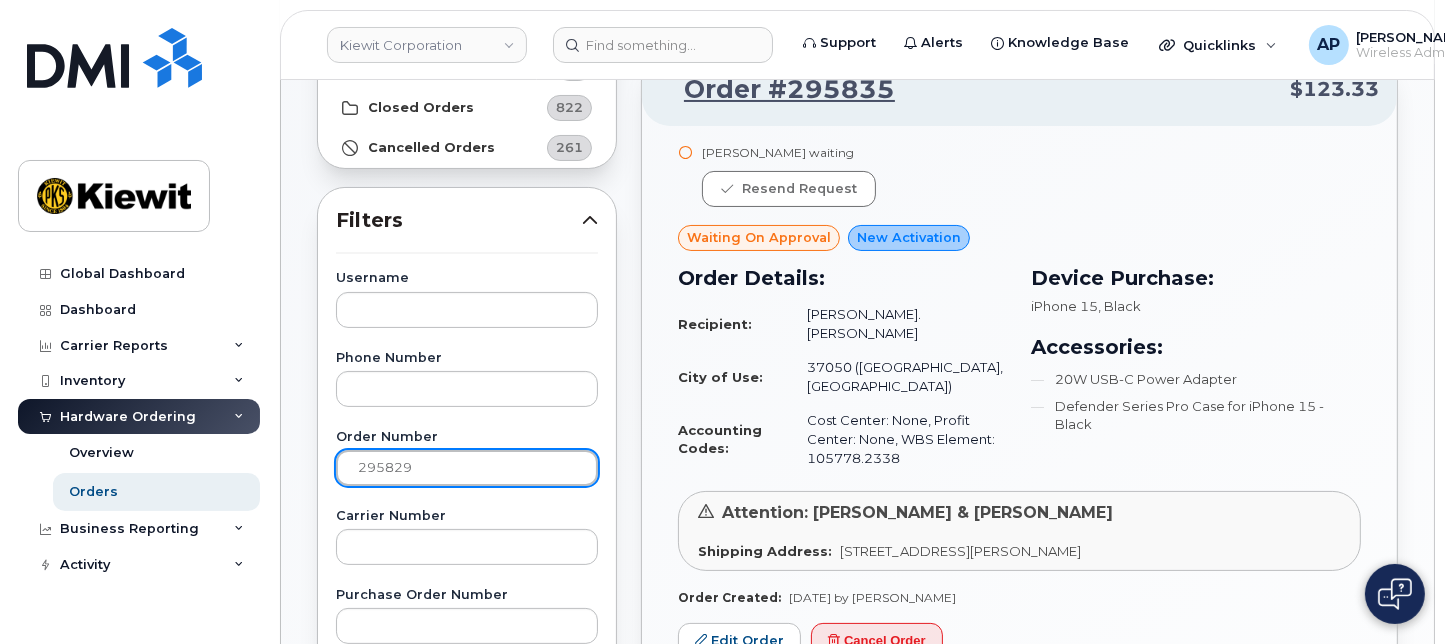 click on "Apply Filter" 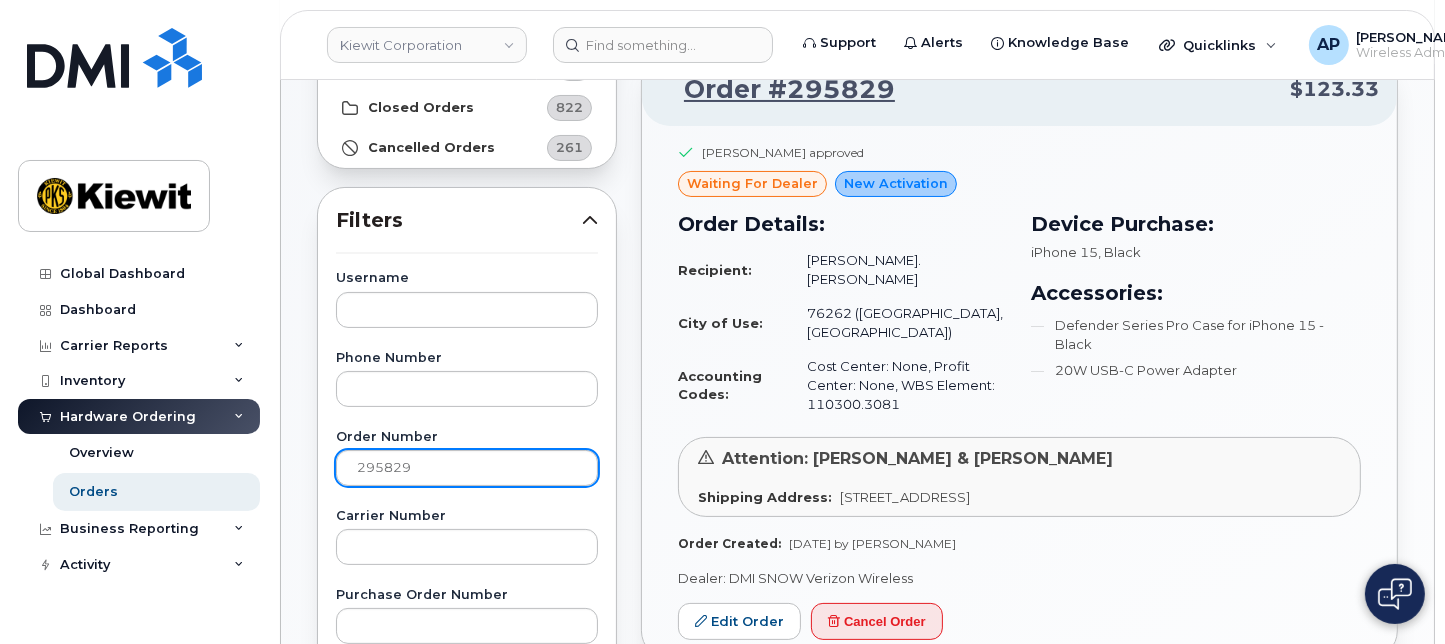 drag, startPoint x: 442, startPoint y: 511, endPoint x: 443, endPoint y: 481, distance: 30.016663 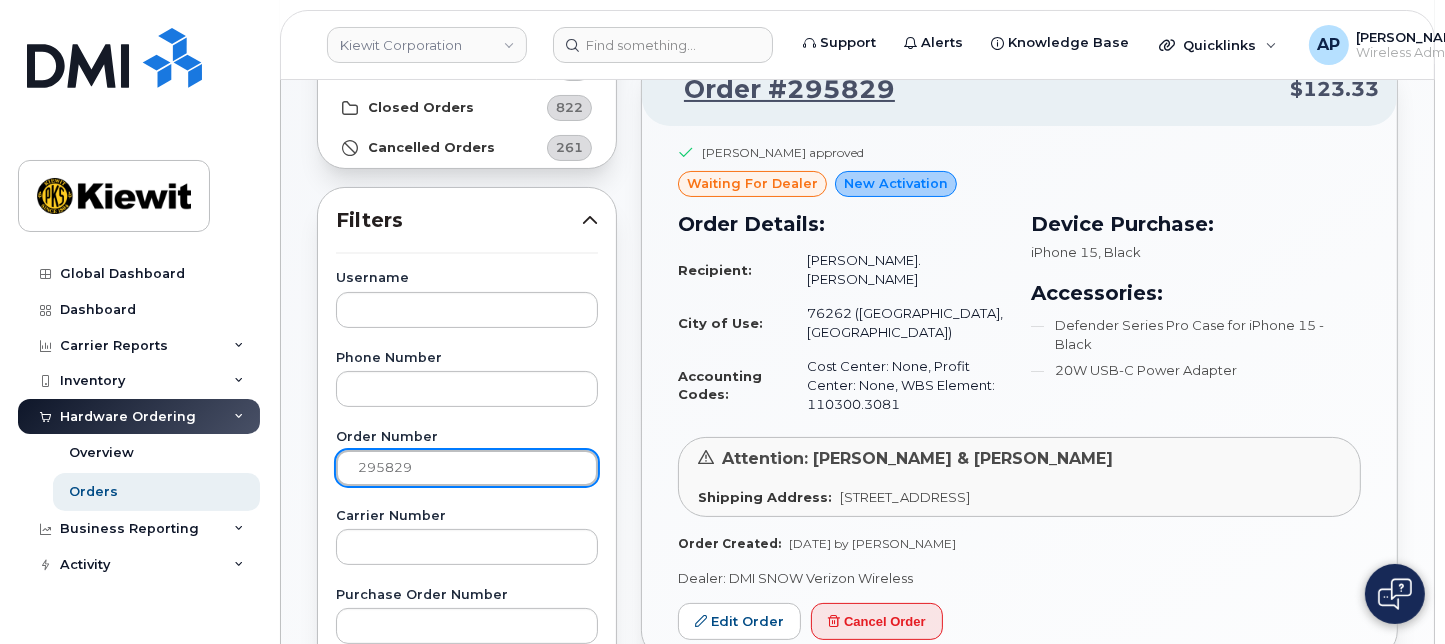 drag, startPoint x: 443, startPoint y: 478, endPoint x: 259, endPoint y: 474, distance: 184.04347 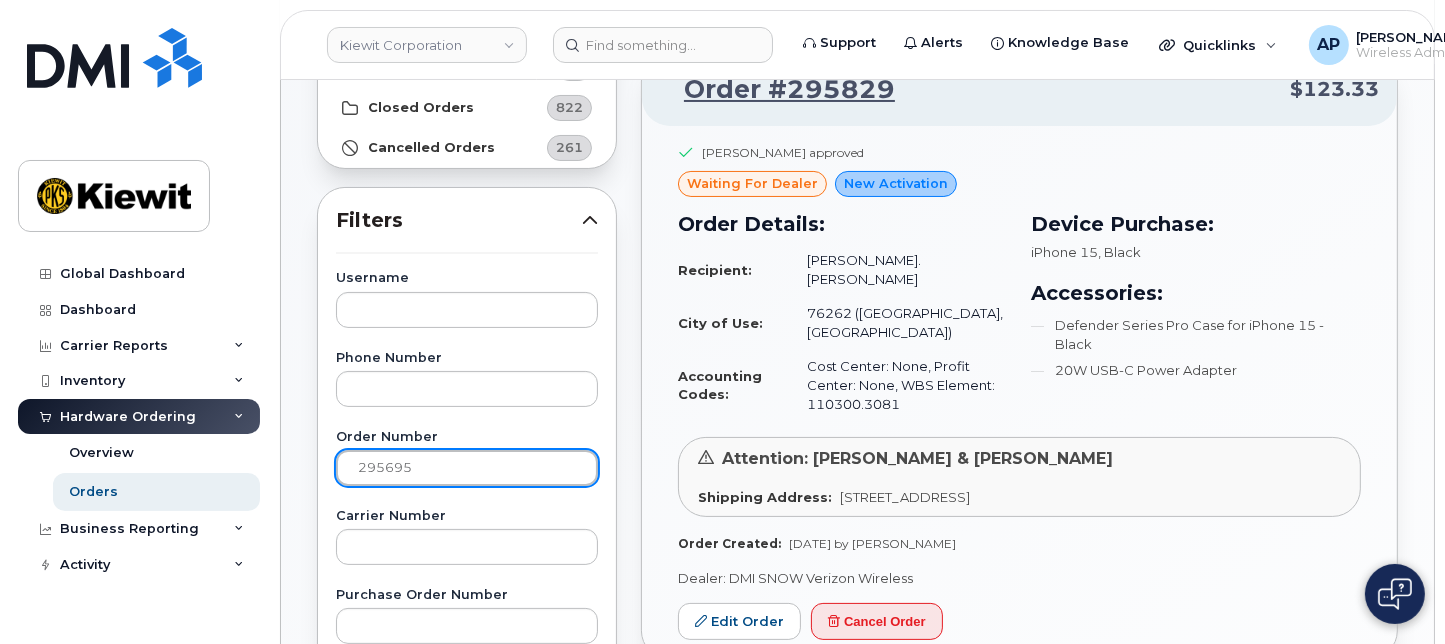 click on "Apply Filter" 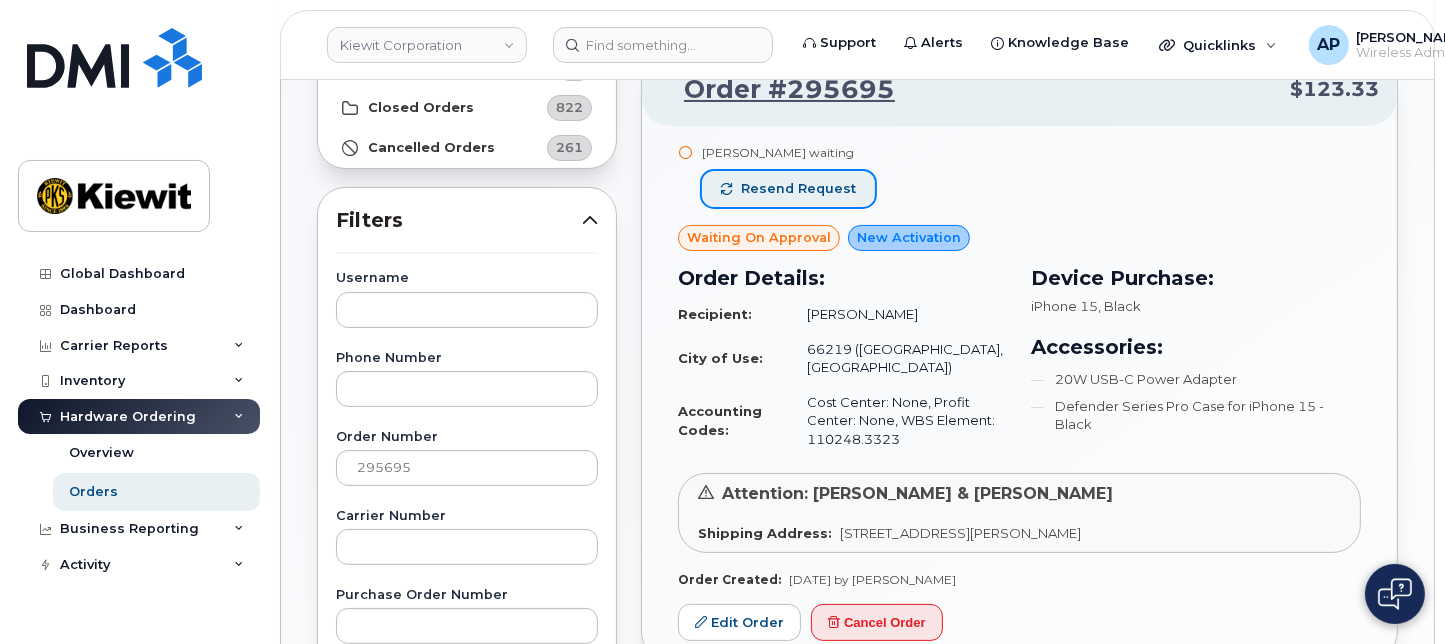 click on "Resend request" 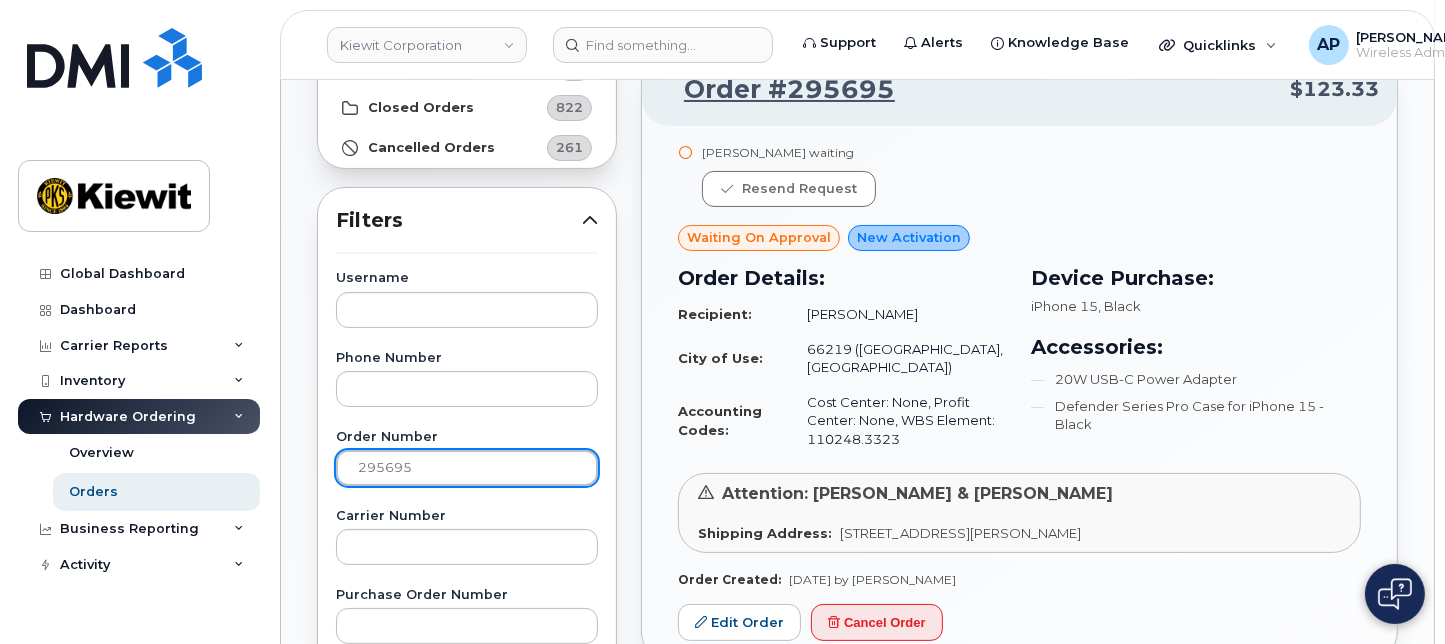drag, startPoint x: 430, startPoint y: 471, endPoint x: 342, endPoint y: 482, distance: 88.68484 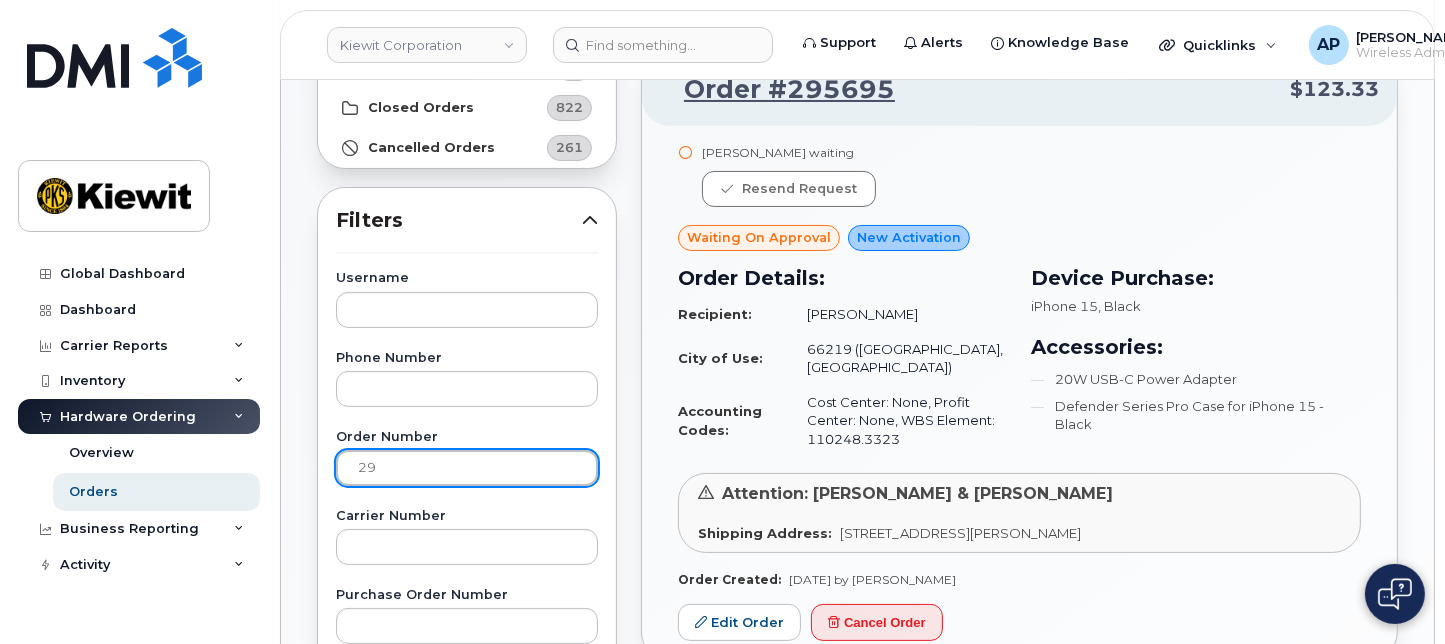 type on "2" 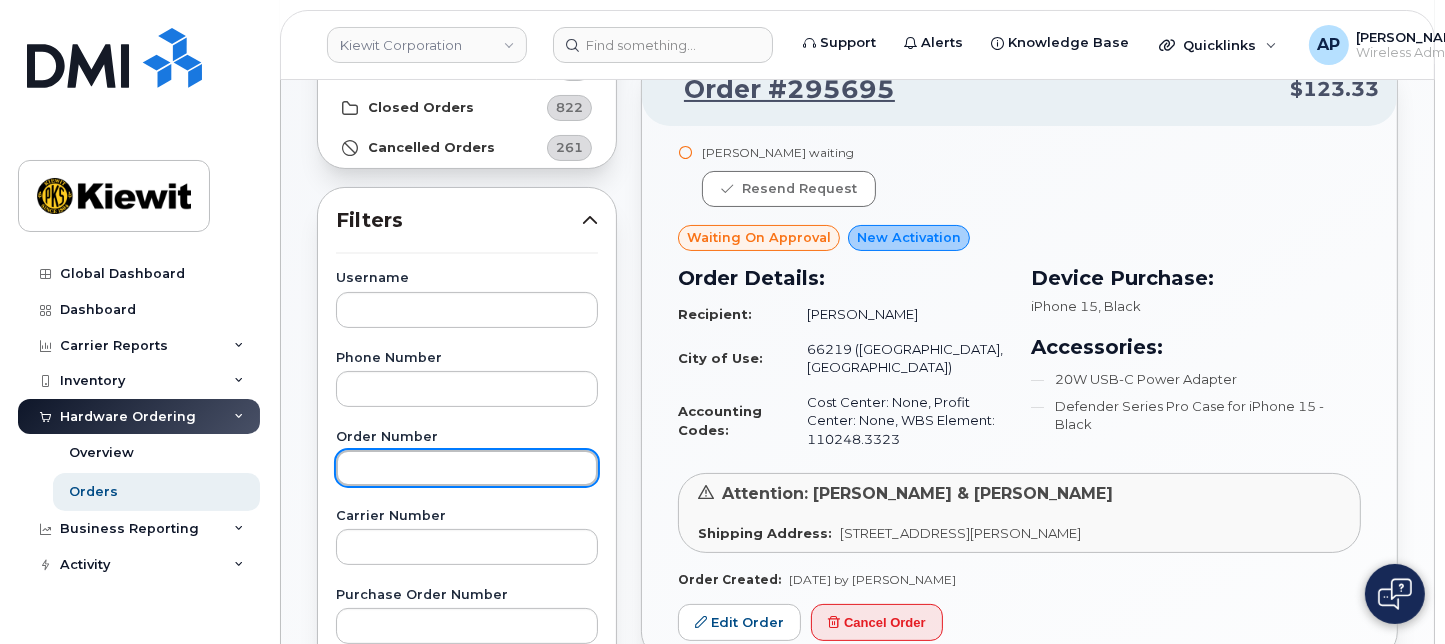 paste on "295695" 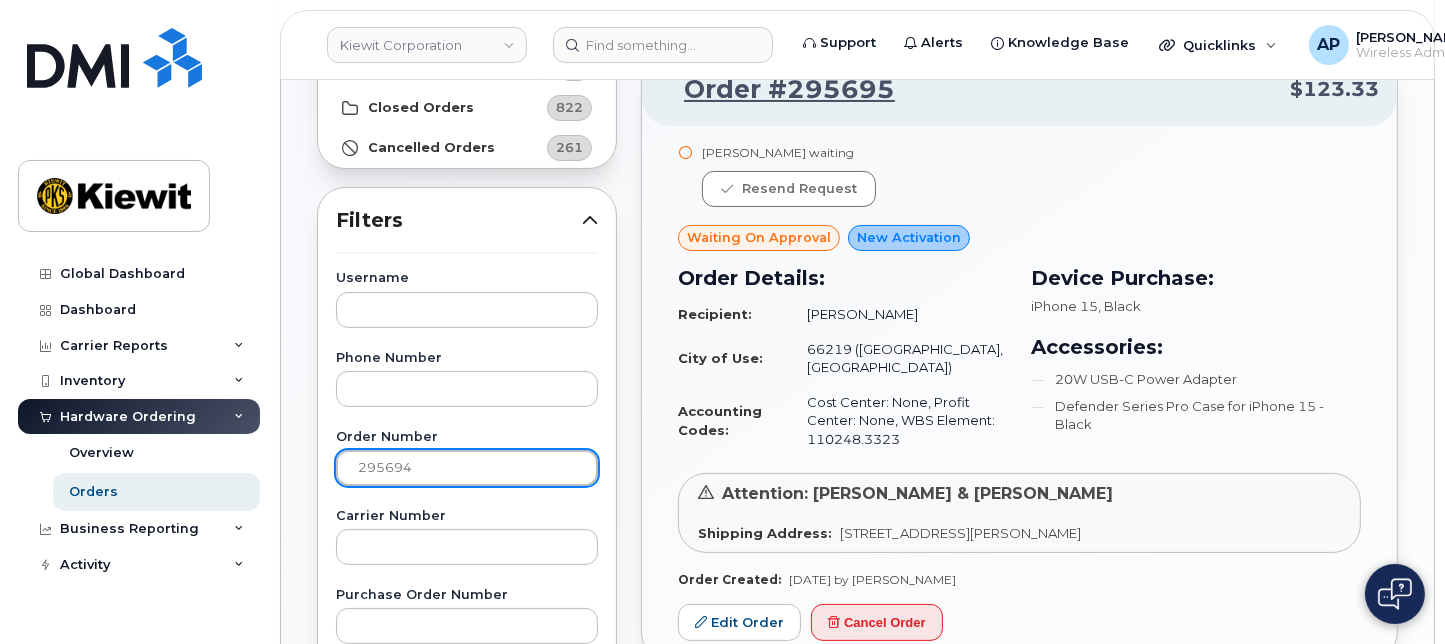 type on "295694" 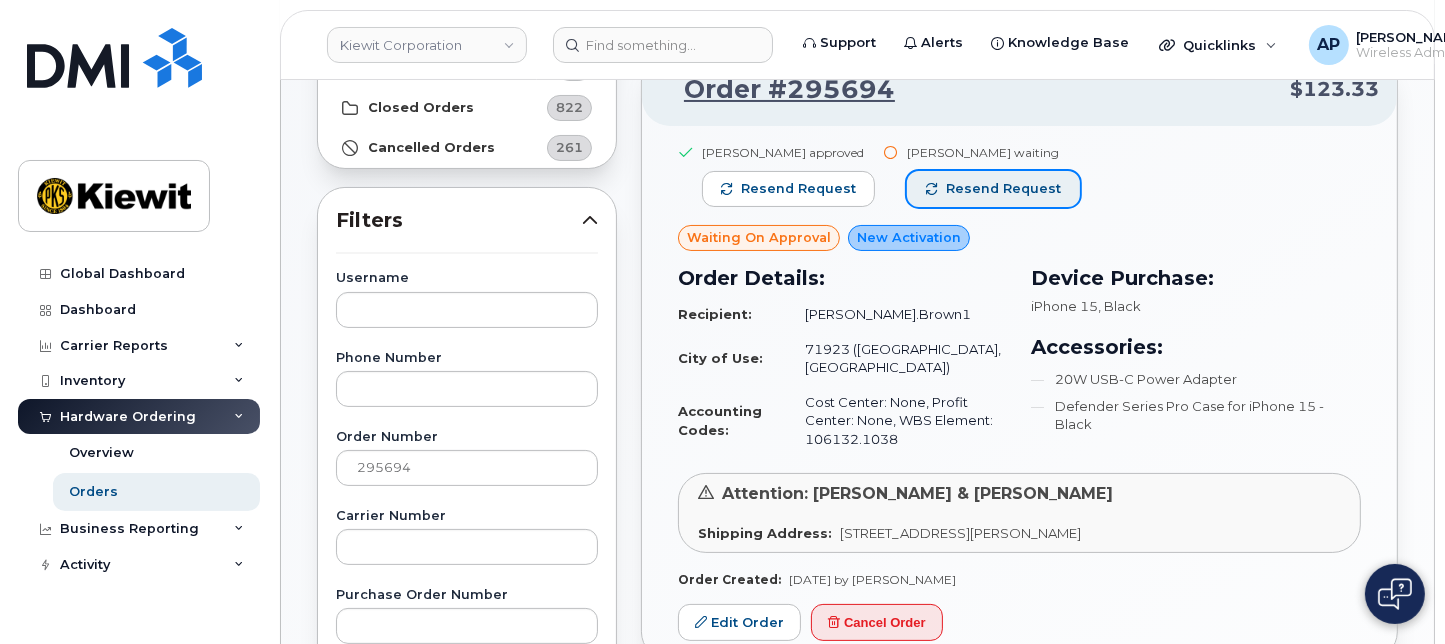 click on "Resend request" 